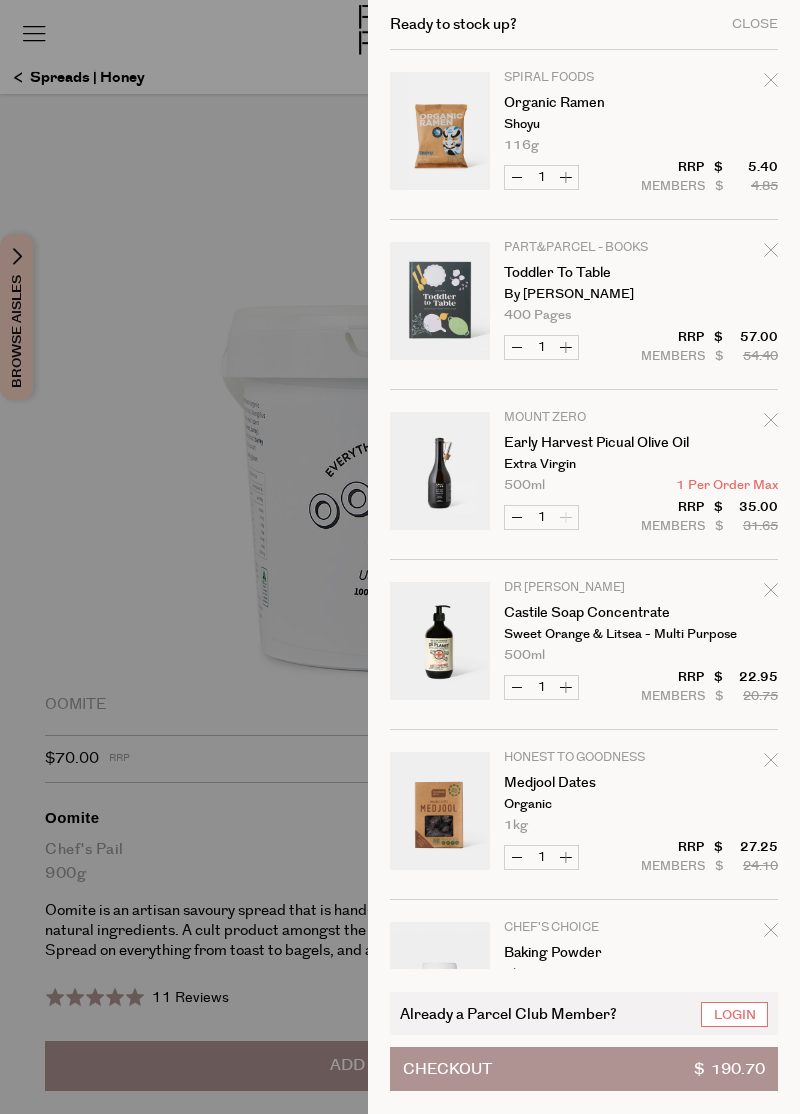 scroll, scrollTop: 0, scrollLeft: 0, axis: both 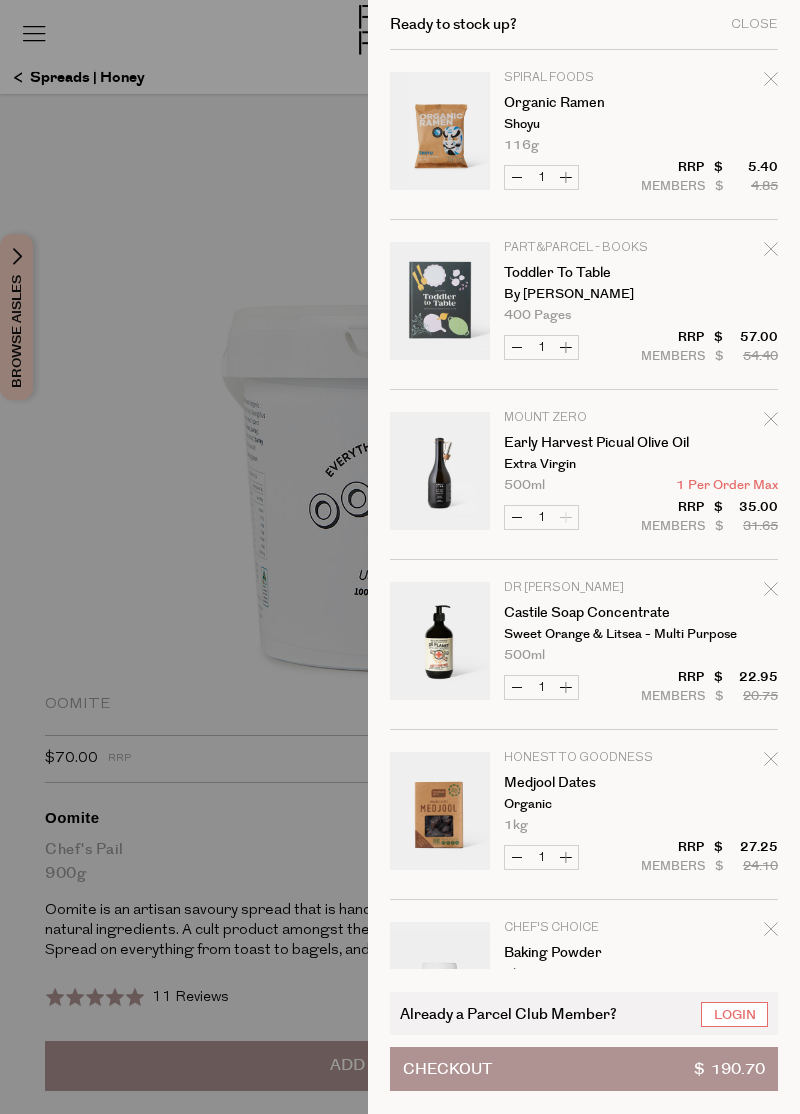 click at bounding box center (400, 557) 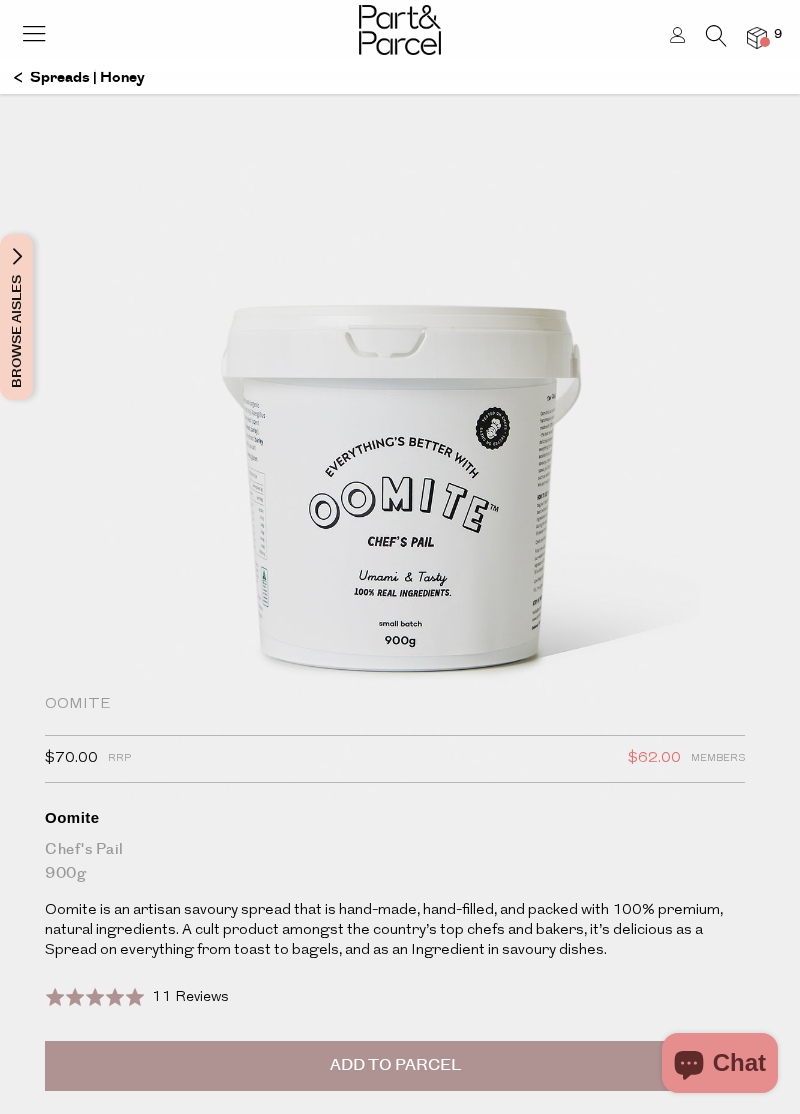 click on "Add to Parcel" at bounding box center (395, 1066) 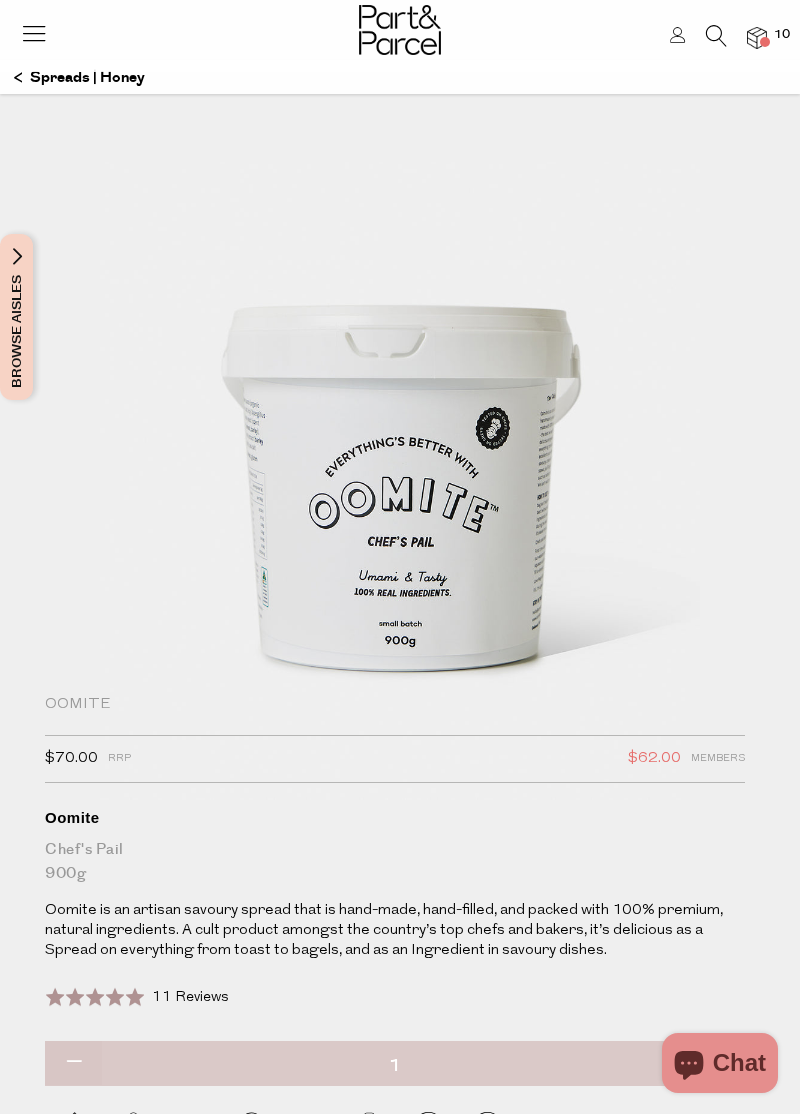 click at bounding box center (757, 38) 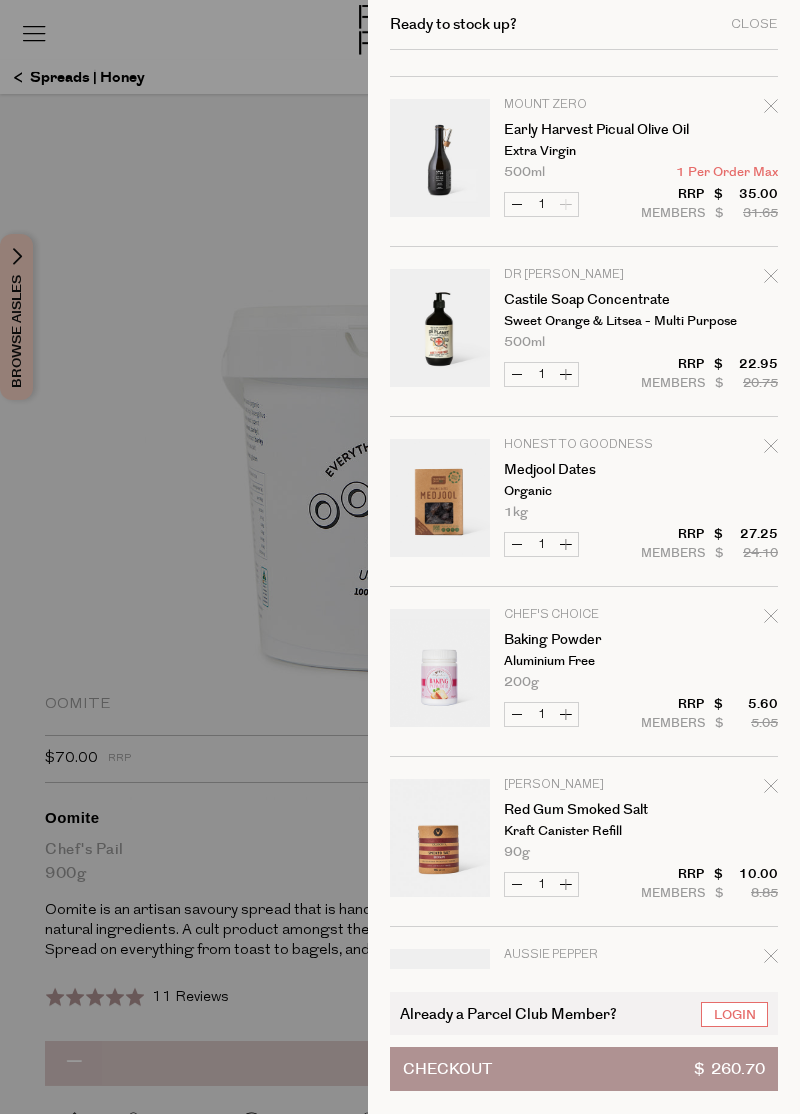 scroll, scrollTop: 324, scrollLeft: 0, axis: vertical 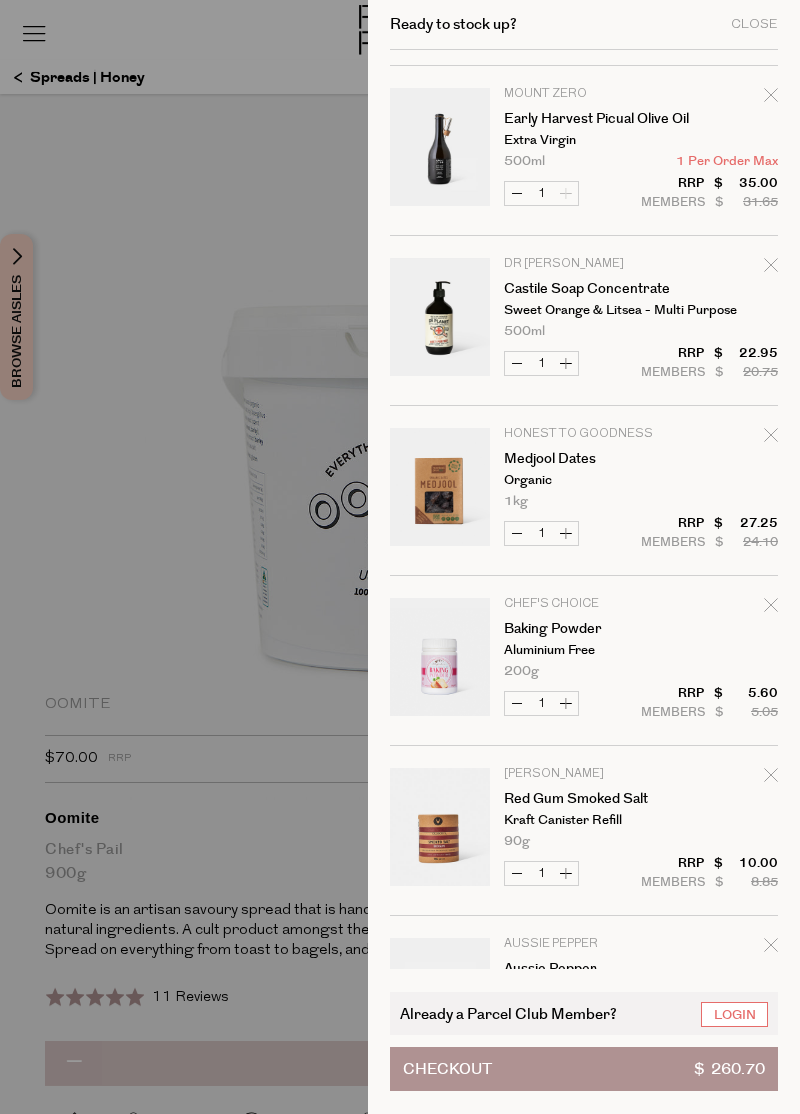 click at bounding box center [400, 557] 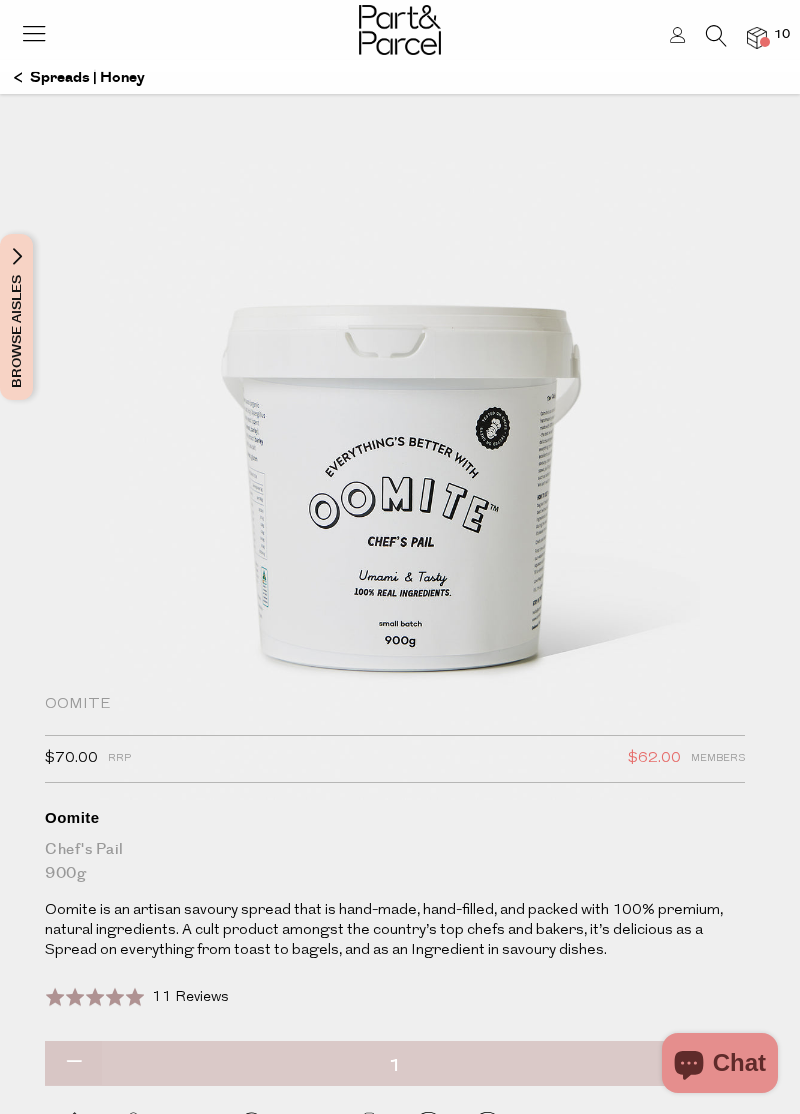 click at bounding box center [716, 36] 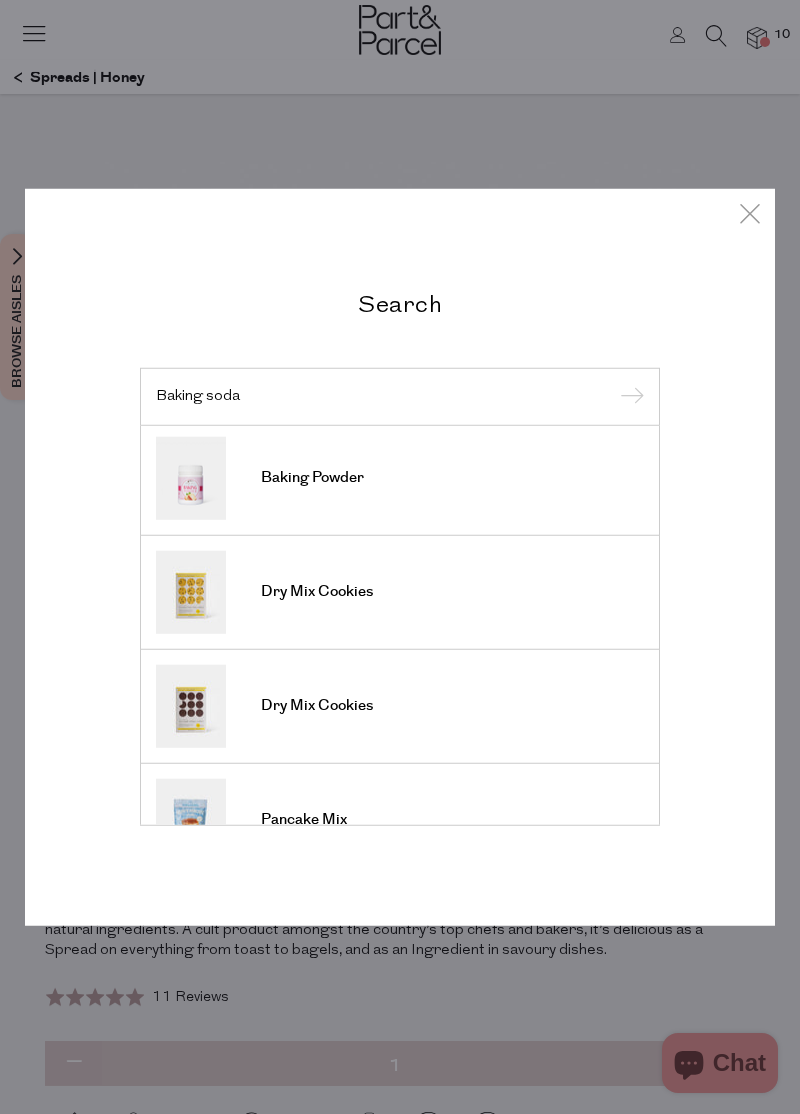 scroll, scrollTop: 16, scrollLeft: 0, axis: vertical 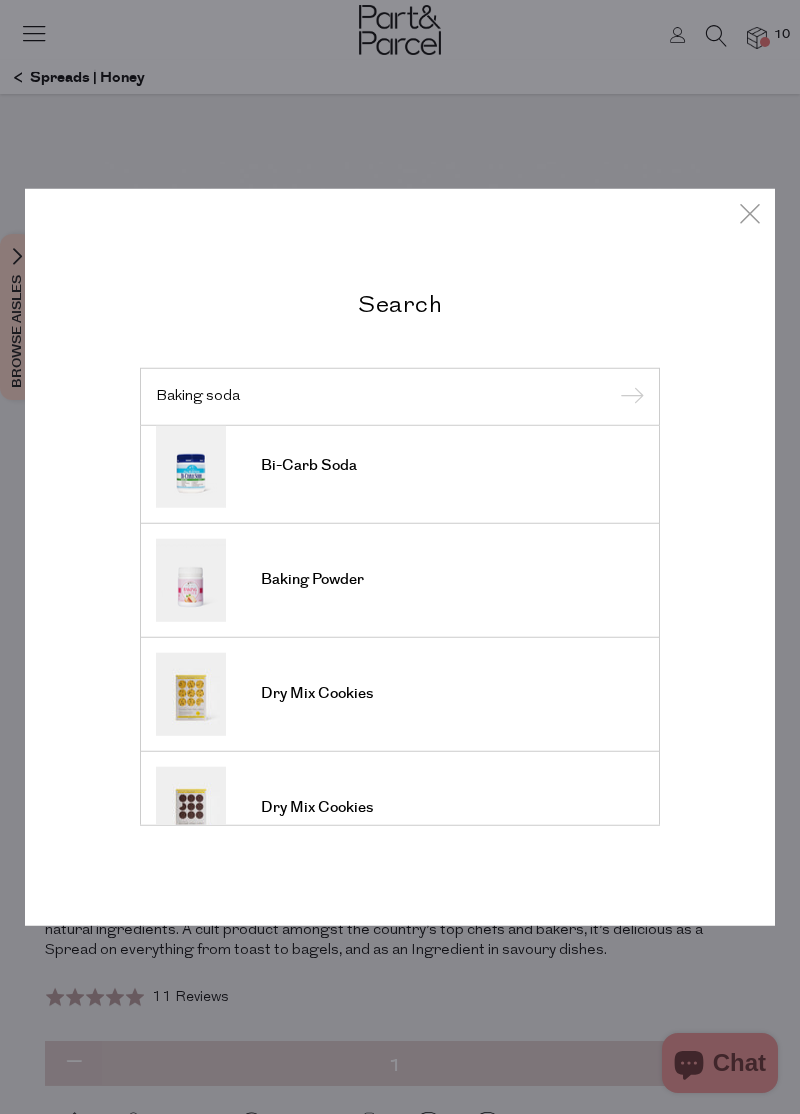 type on "Baking soda" 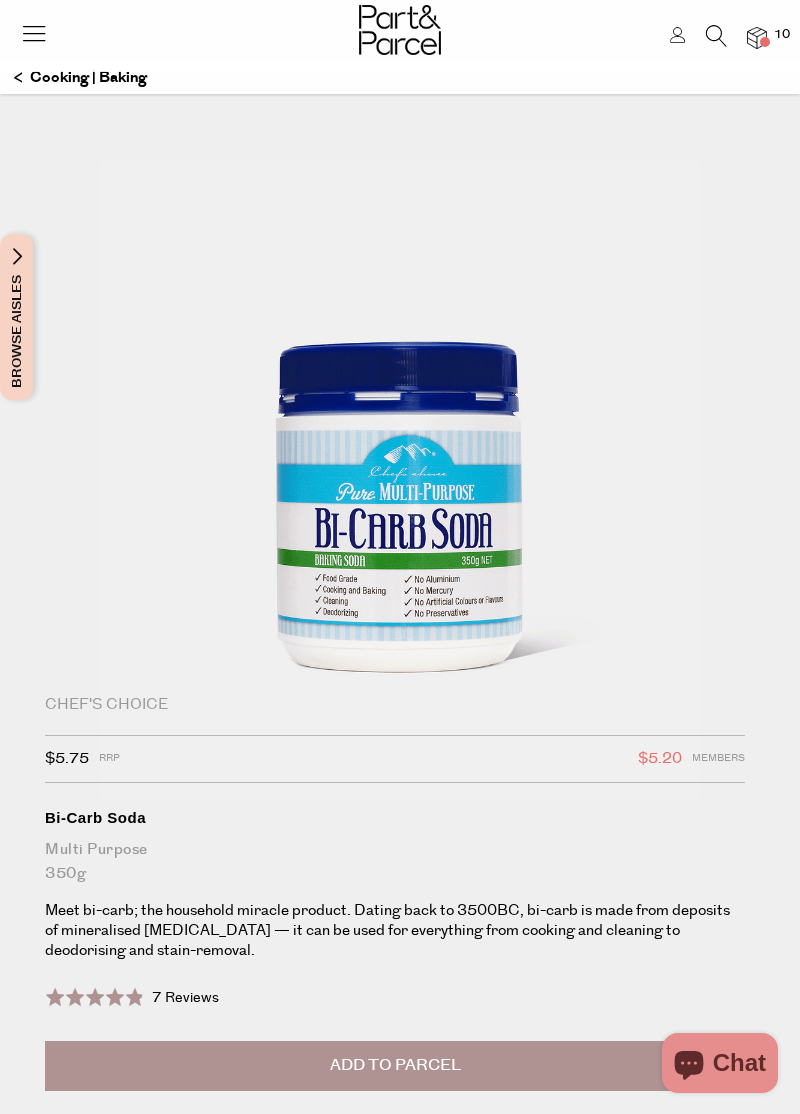 scroll, scrollTop: 0, scrollLeft: 0, axis: both 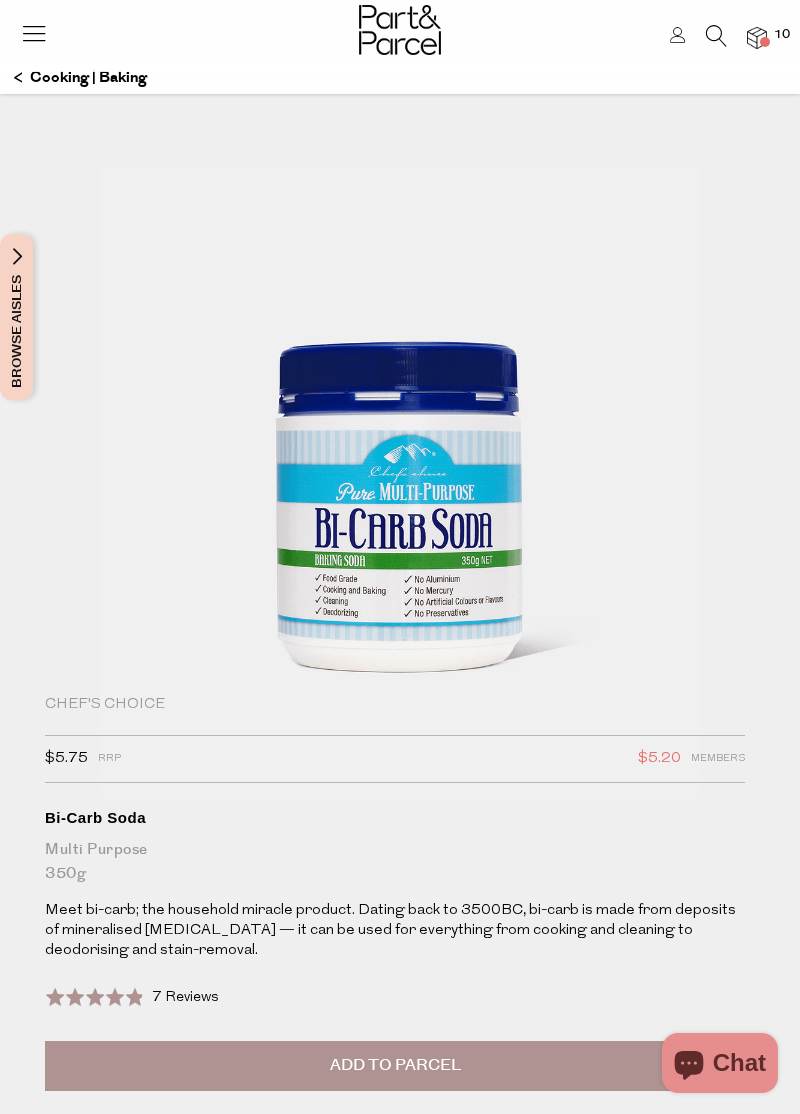 click on "Add to Parcel" at bounding box center [395, 1066] 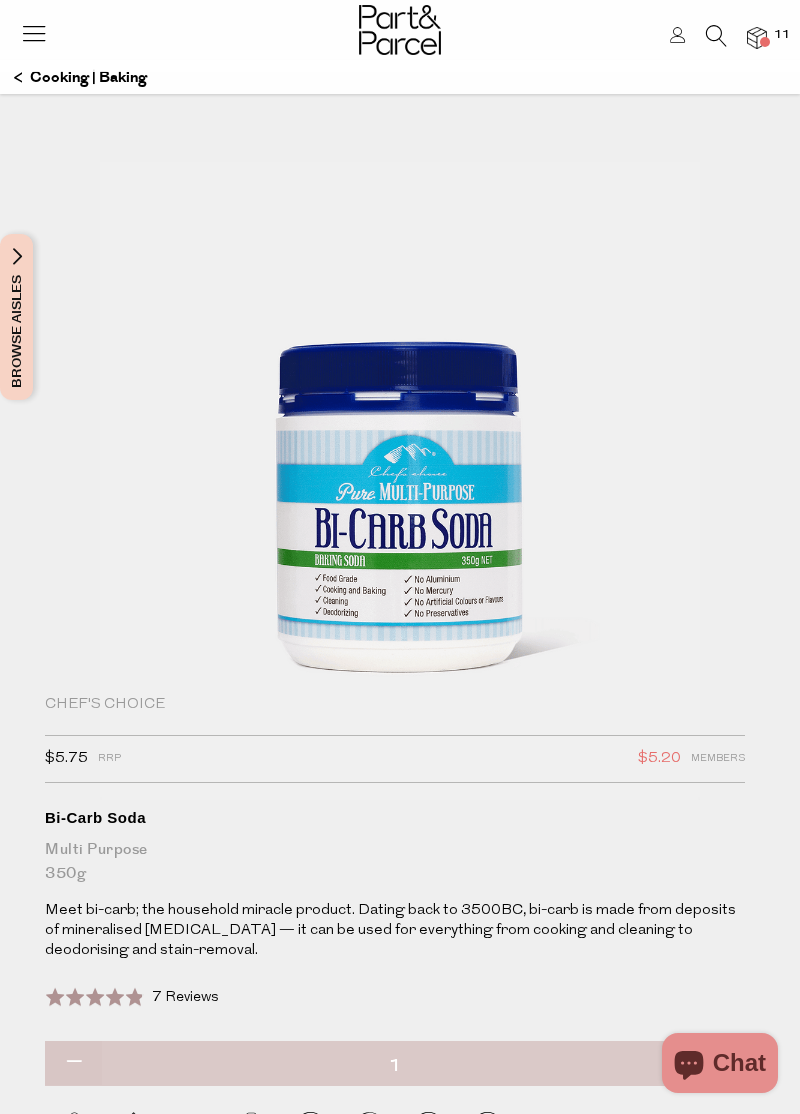 click at bounding box center [765, 42] 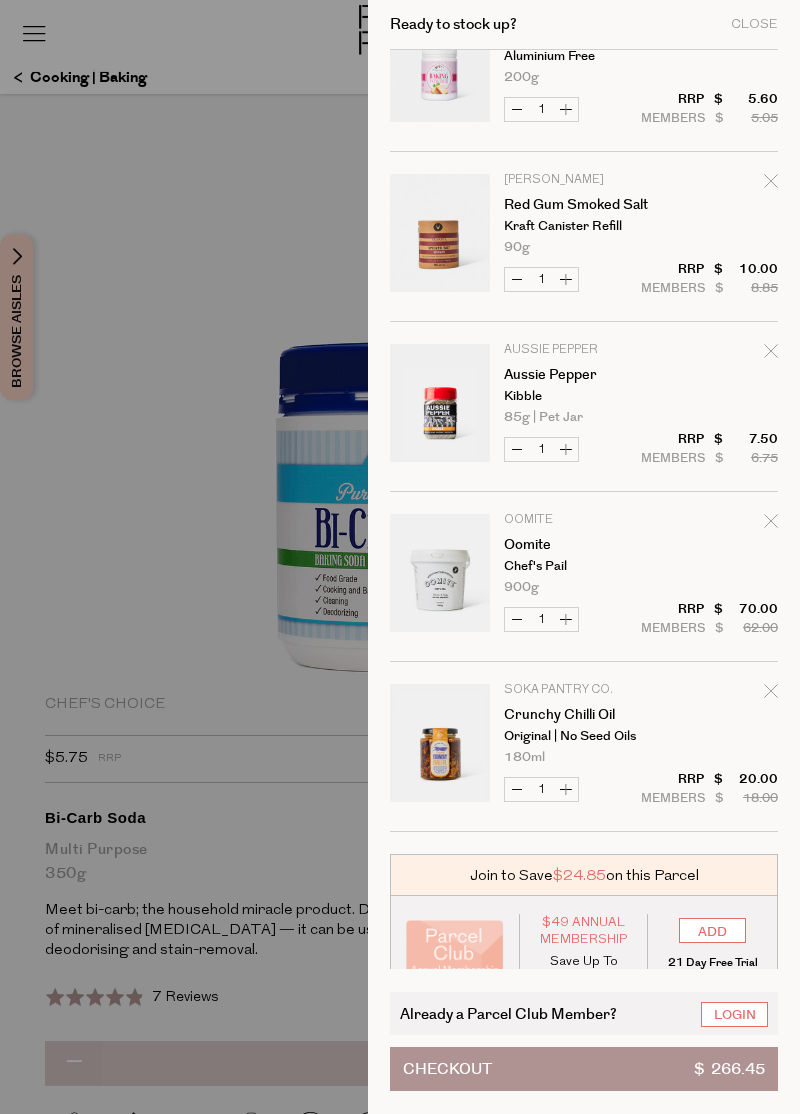 scroll, scrollTop: 1120, scrollLeft: 0, axis: vertical 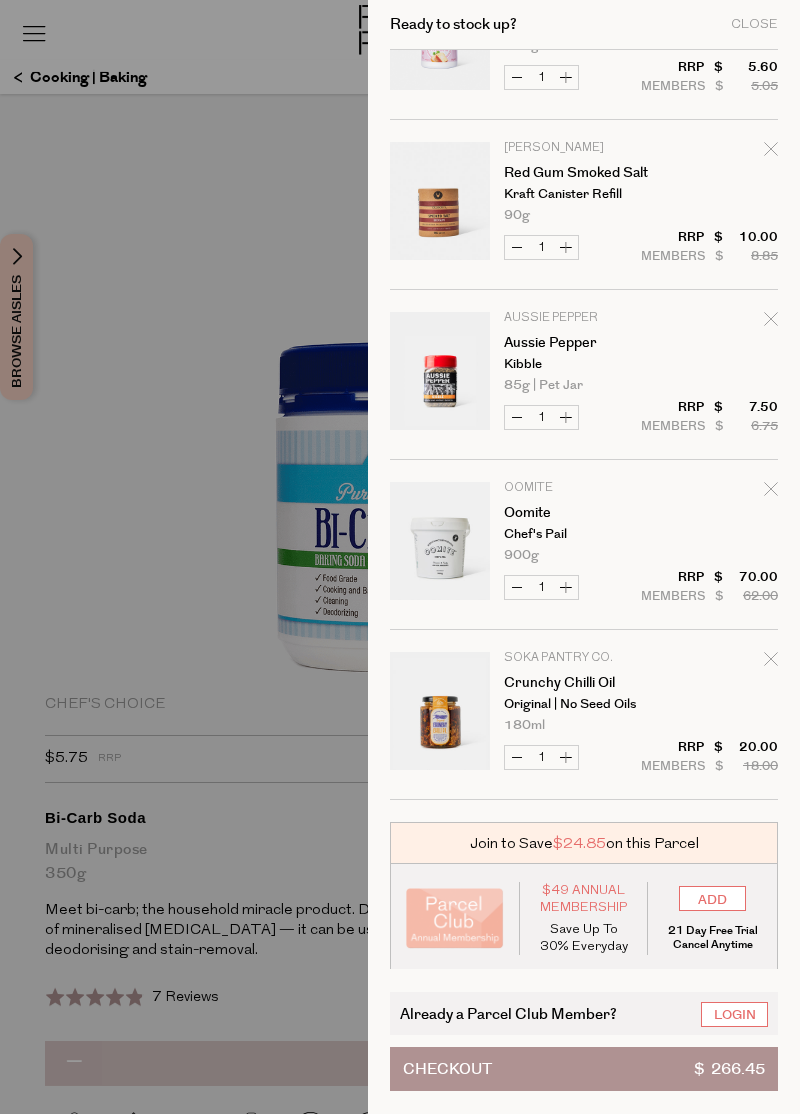 click on "ADD" at bounding box center (712, 898) 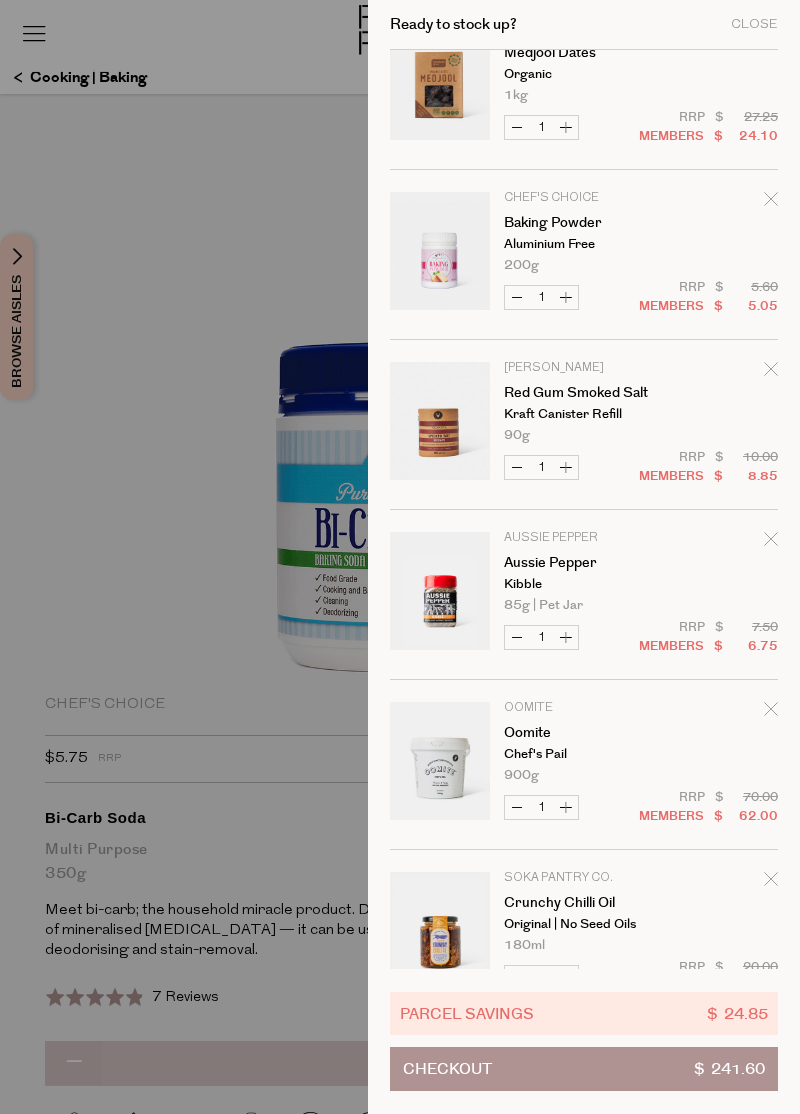 scroll, scrollTop: 900, scrollLeft: 0, axis: vertical 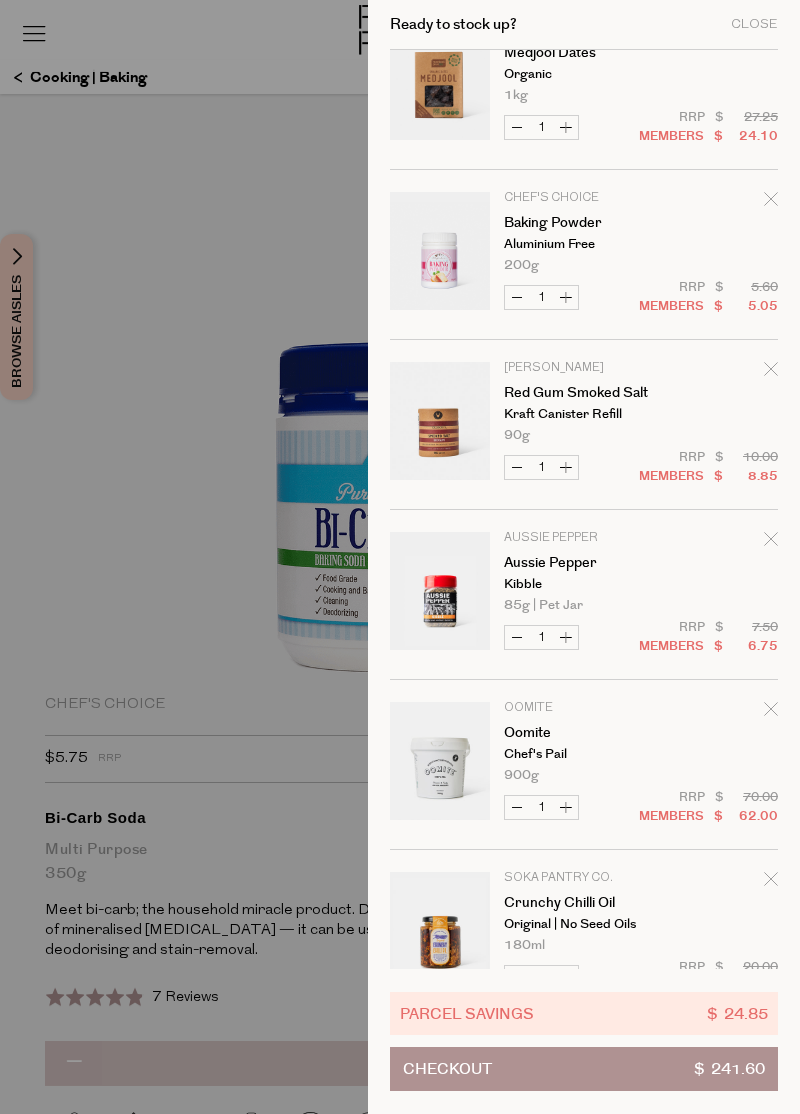 click at bounding box center [400, 557] 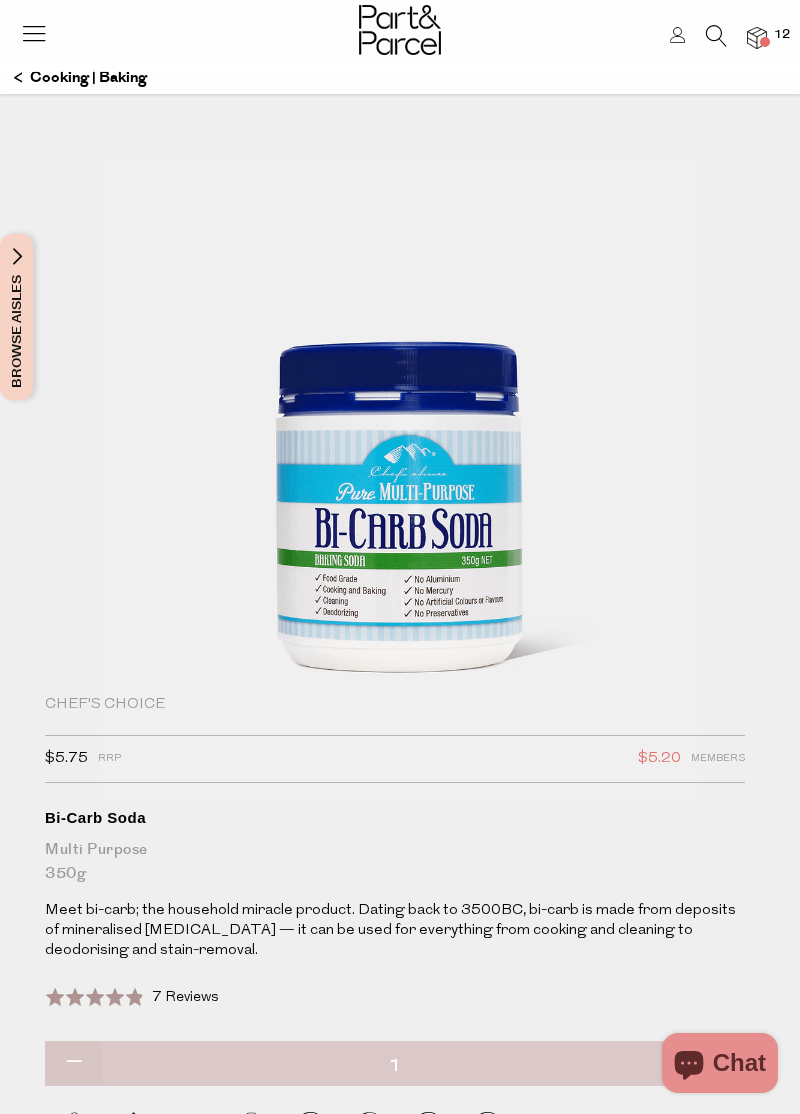 click at bounding box center (716, 36) 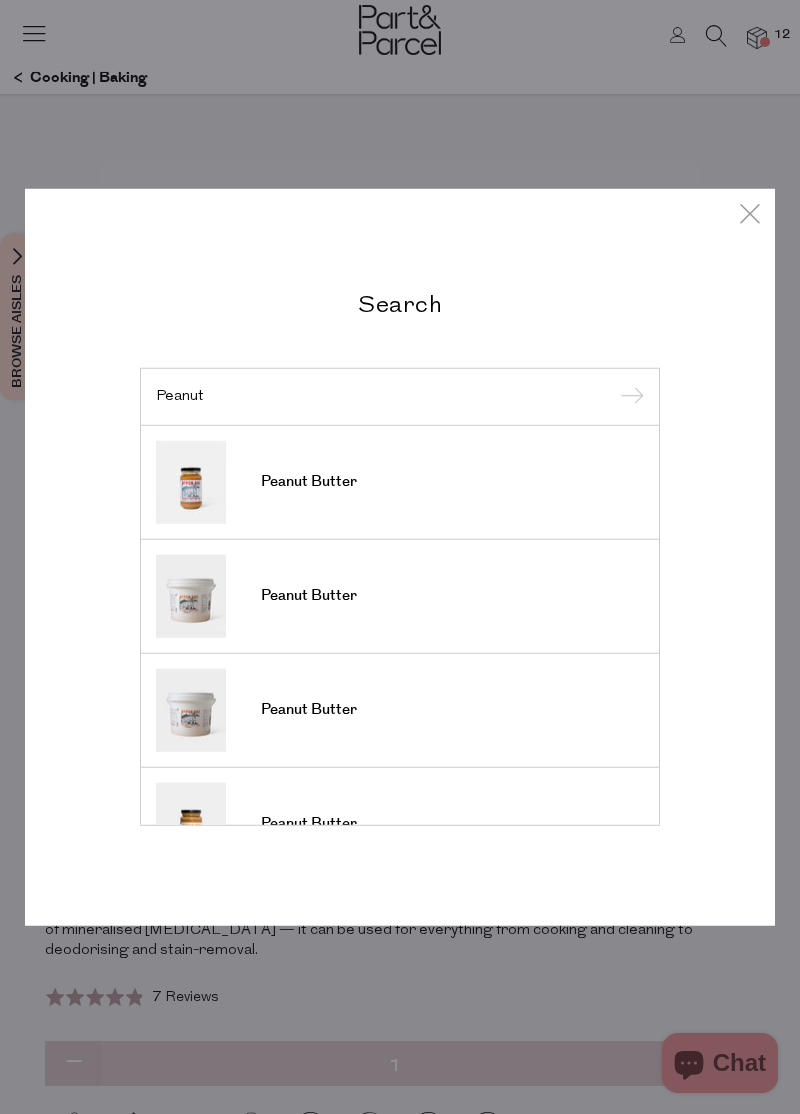 type on "Peanut" 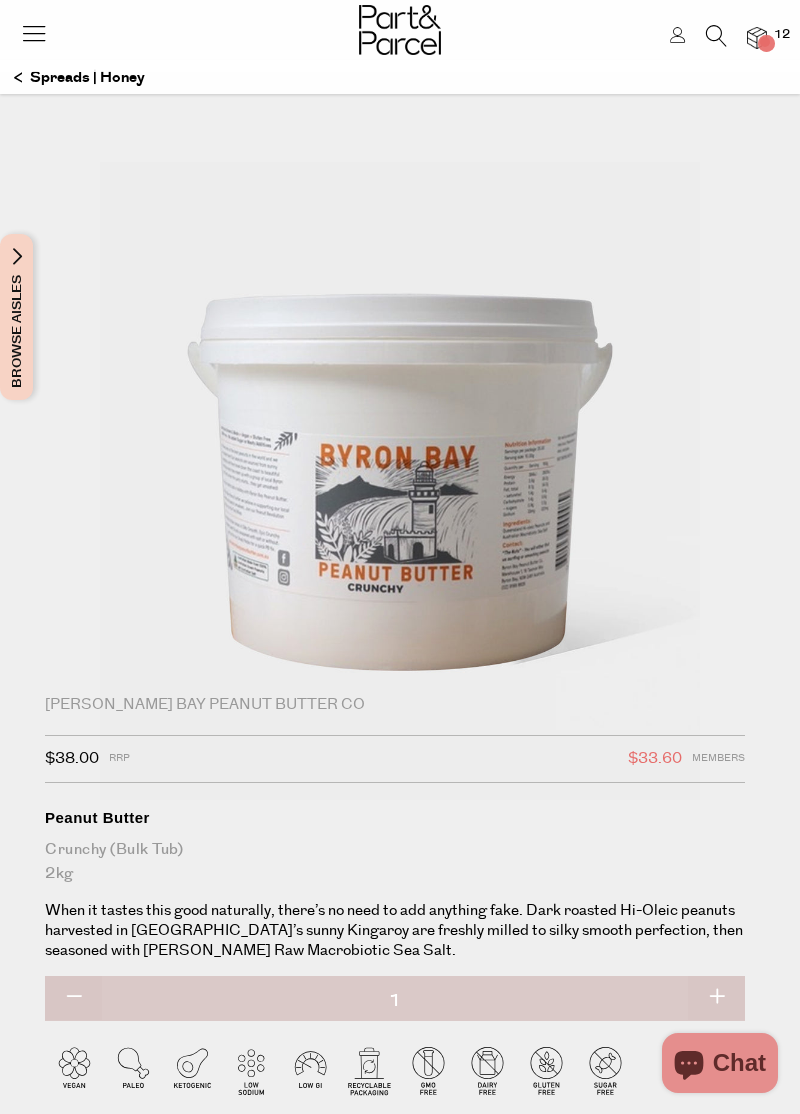 scroll, scrollTop: 0, scrollLeft: 0, axis: both 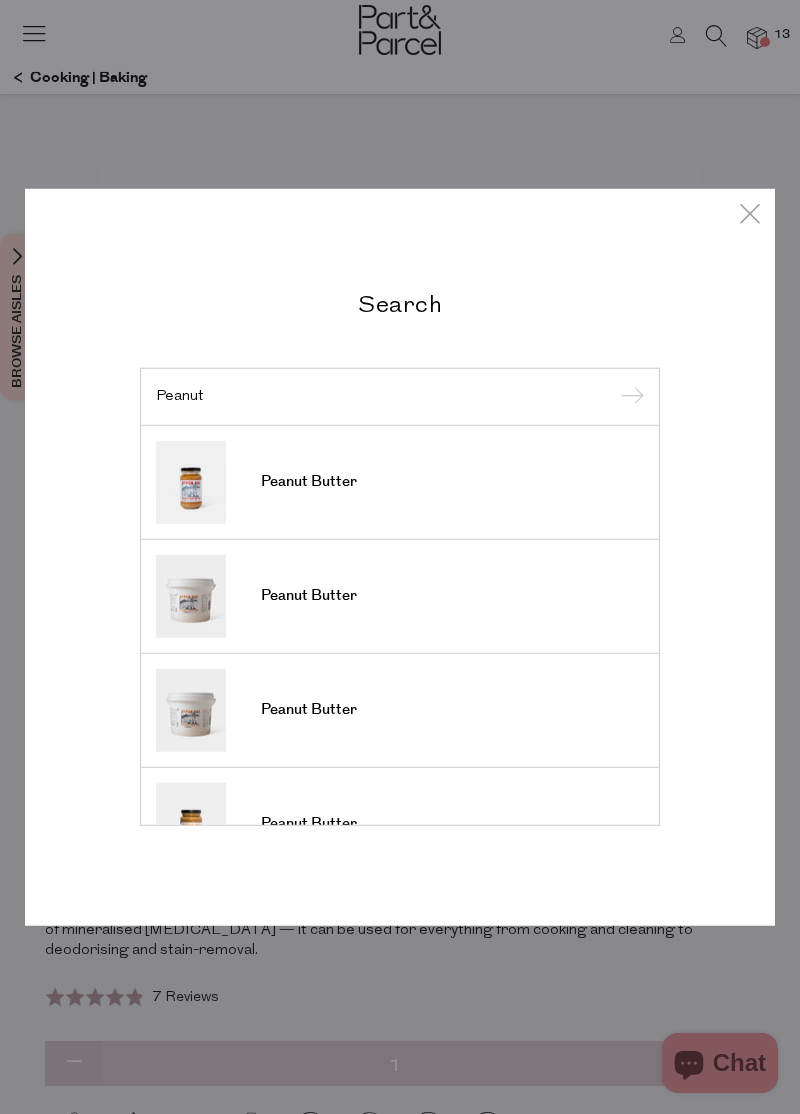 type on "Peanut" 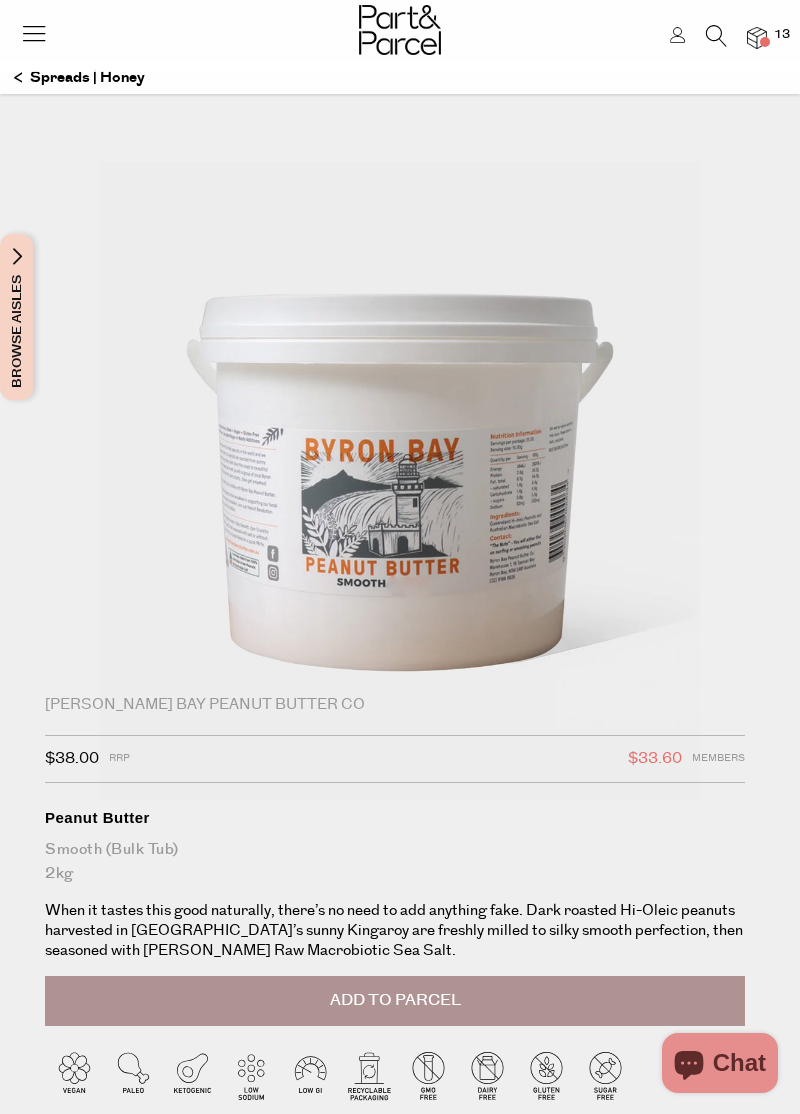 scroll, scrollTop: 0, scrollLeft: 0, axis: both 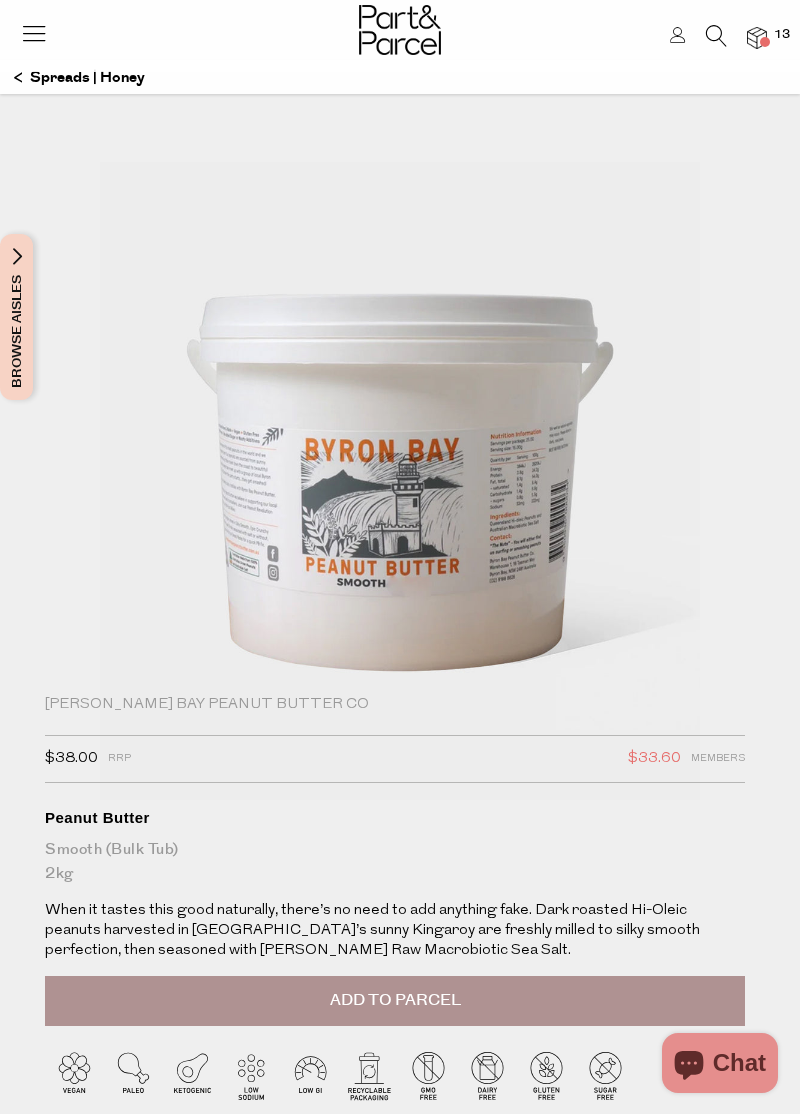 click on "Add to Parcel" at bounding box center [395, 1001] 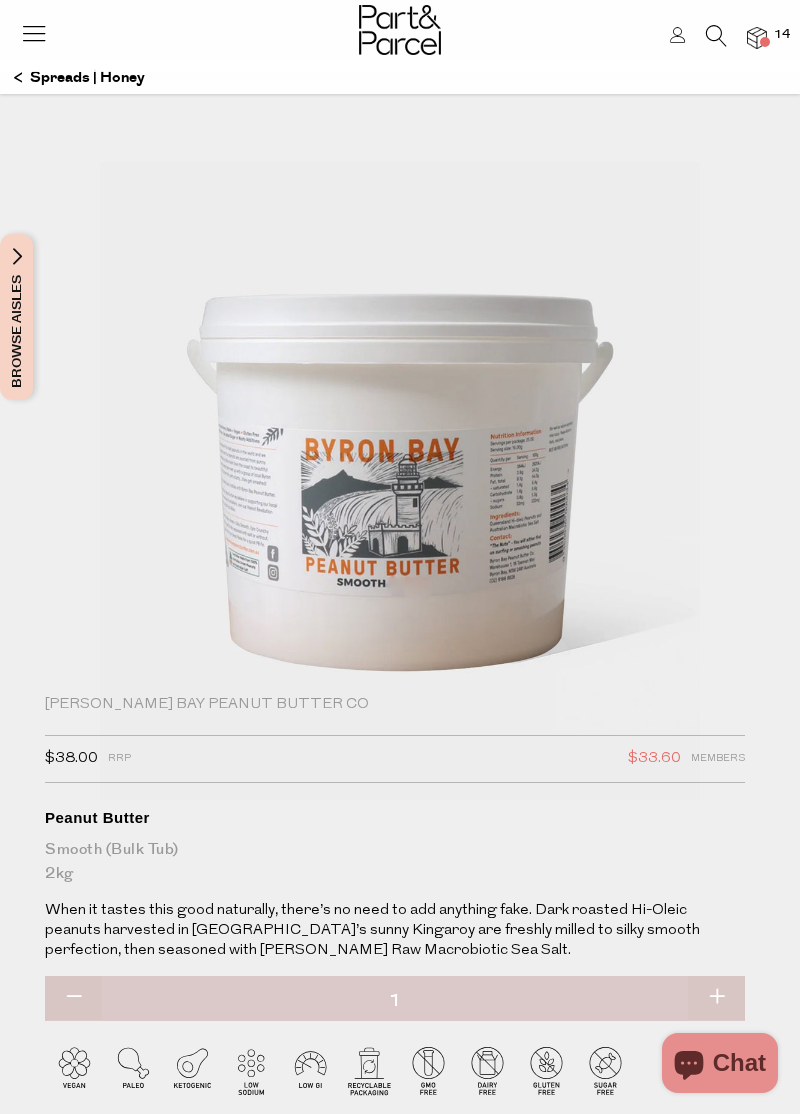 click at bounding box center (34, 33) 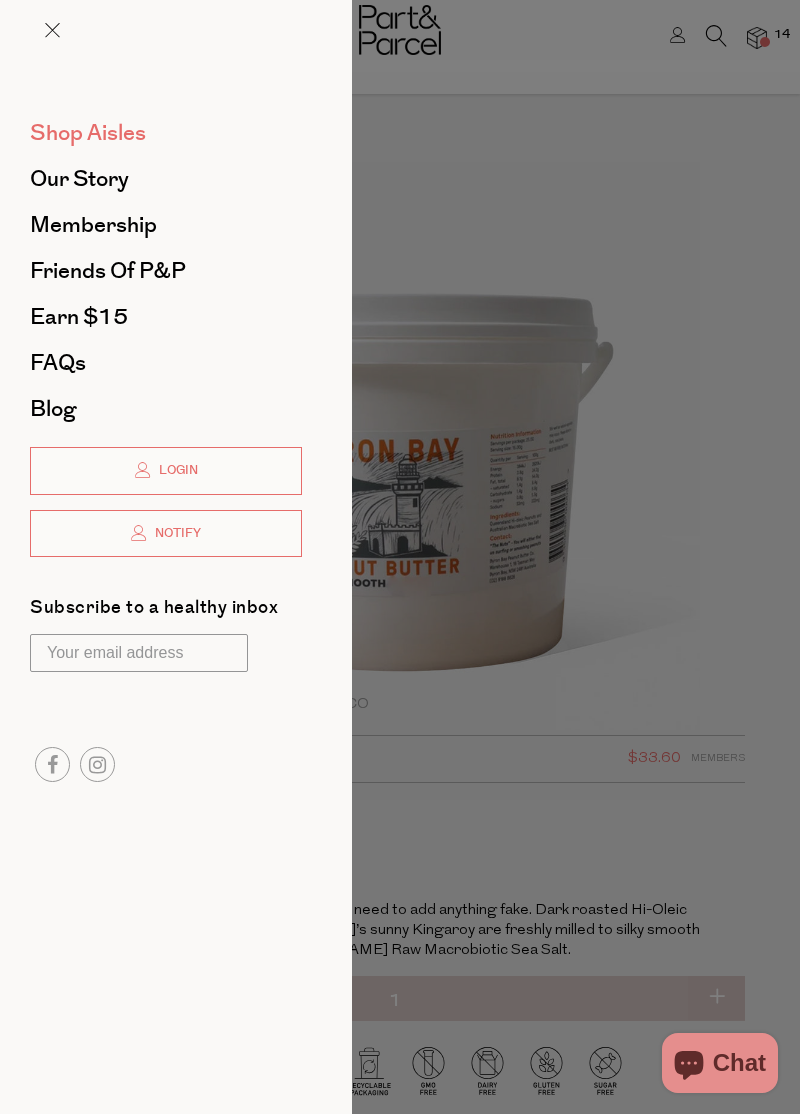 click on "Shop Aisles" at bounding box center (166, 133) 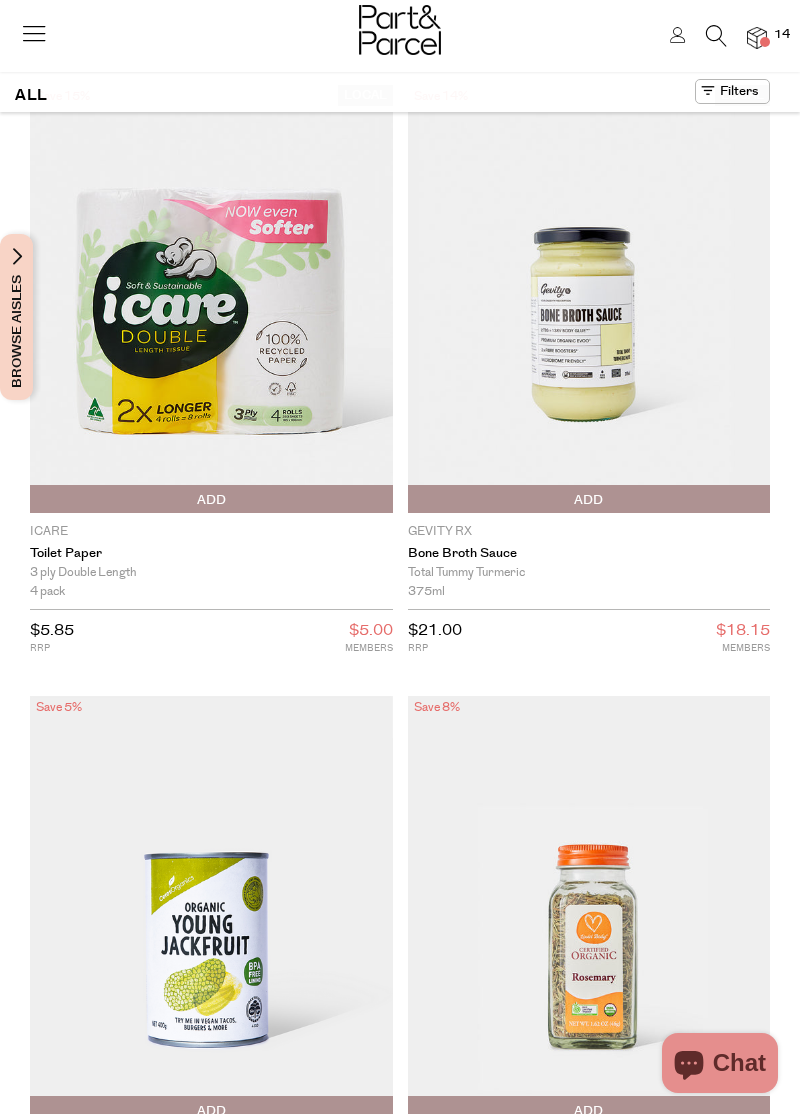 scroll, scrollTop: 136, scrollLeft: 0, axis: vertical 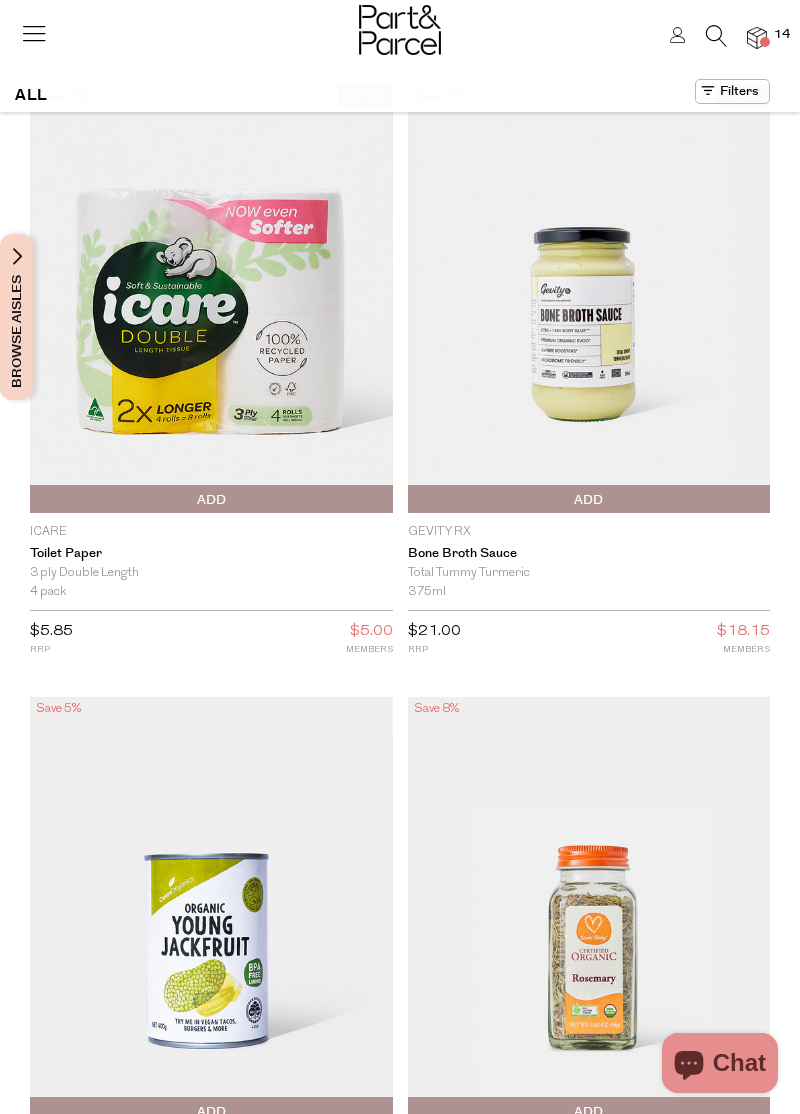 click at bounding box center (716, 36) 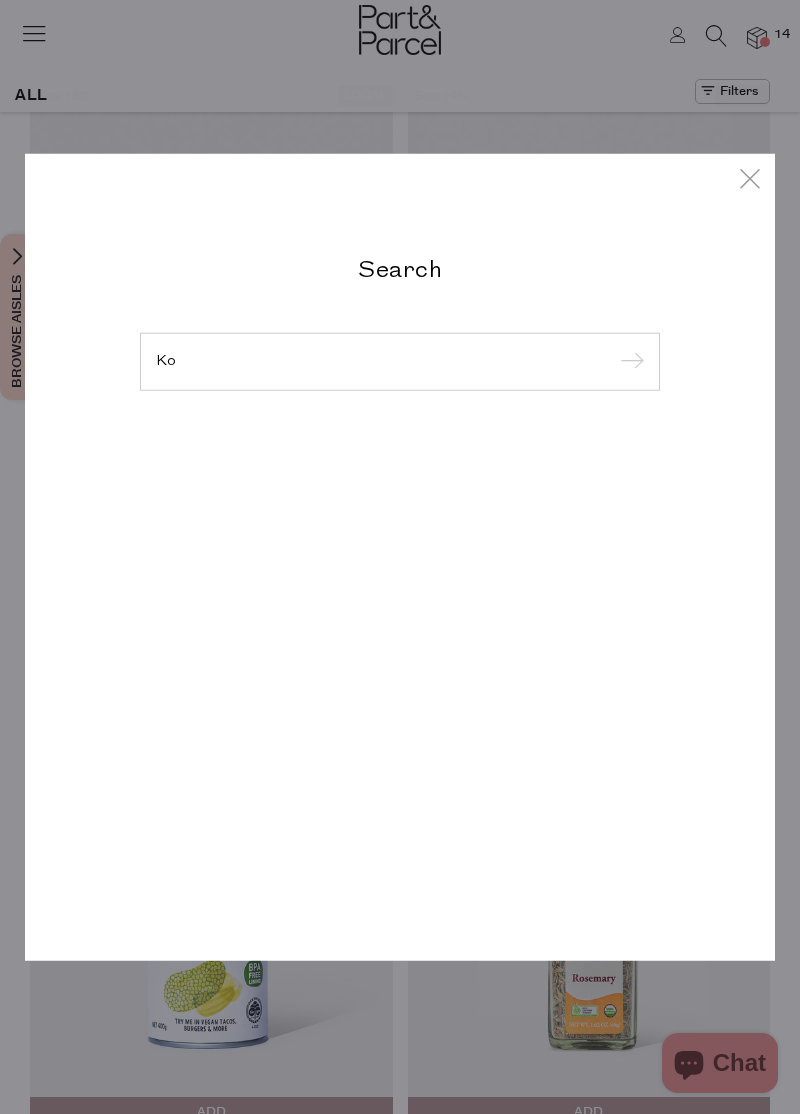 type on "K" 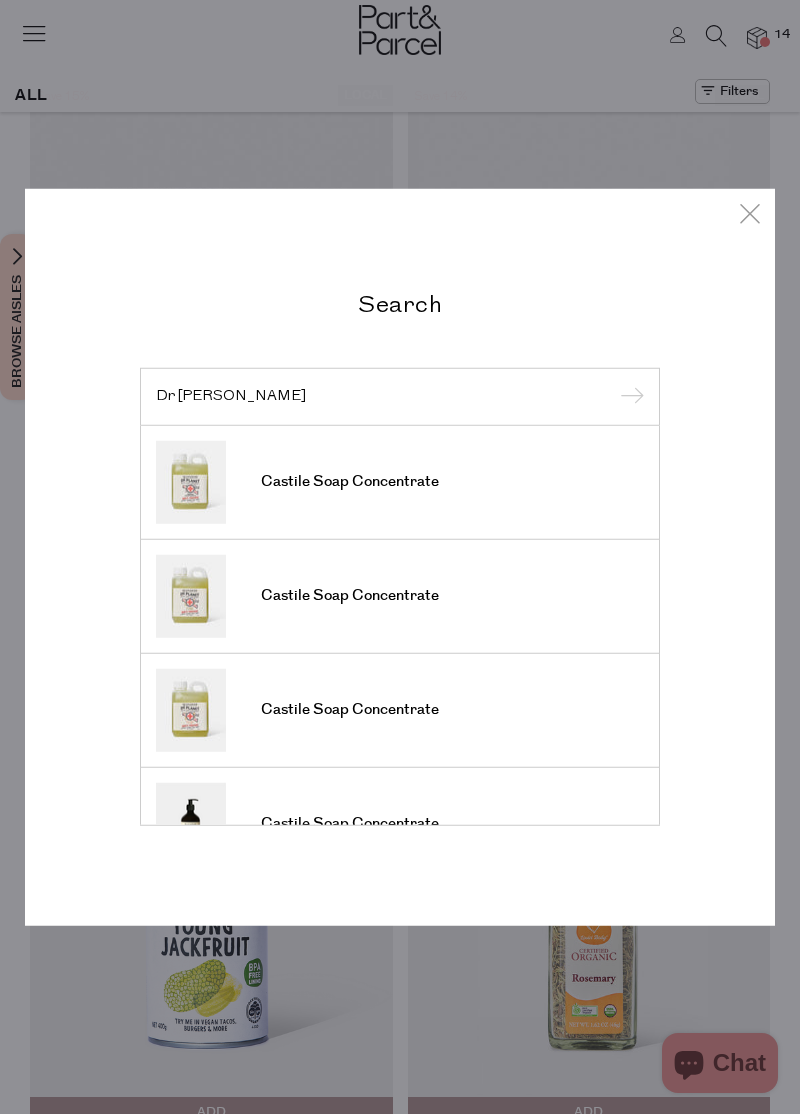 type on "Dr planet" 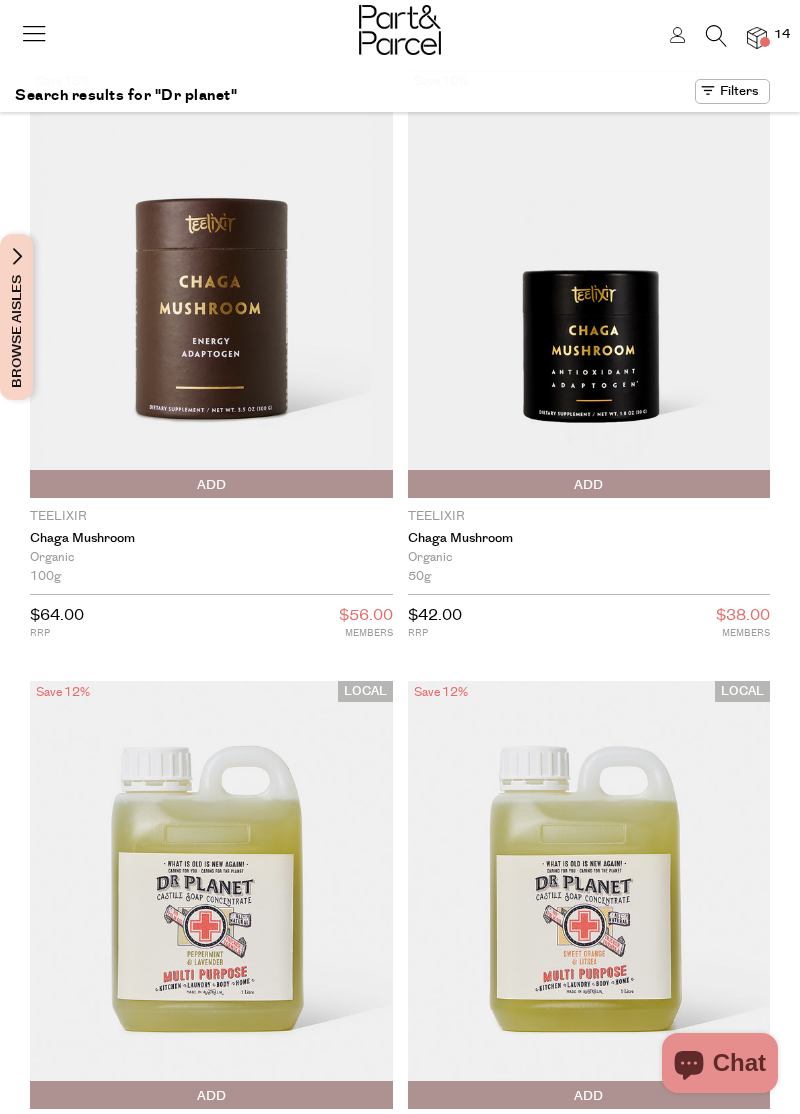 scroll, scrollTop: 0, scrollLeft: 0, axis: both 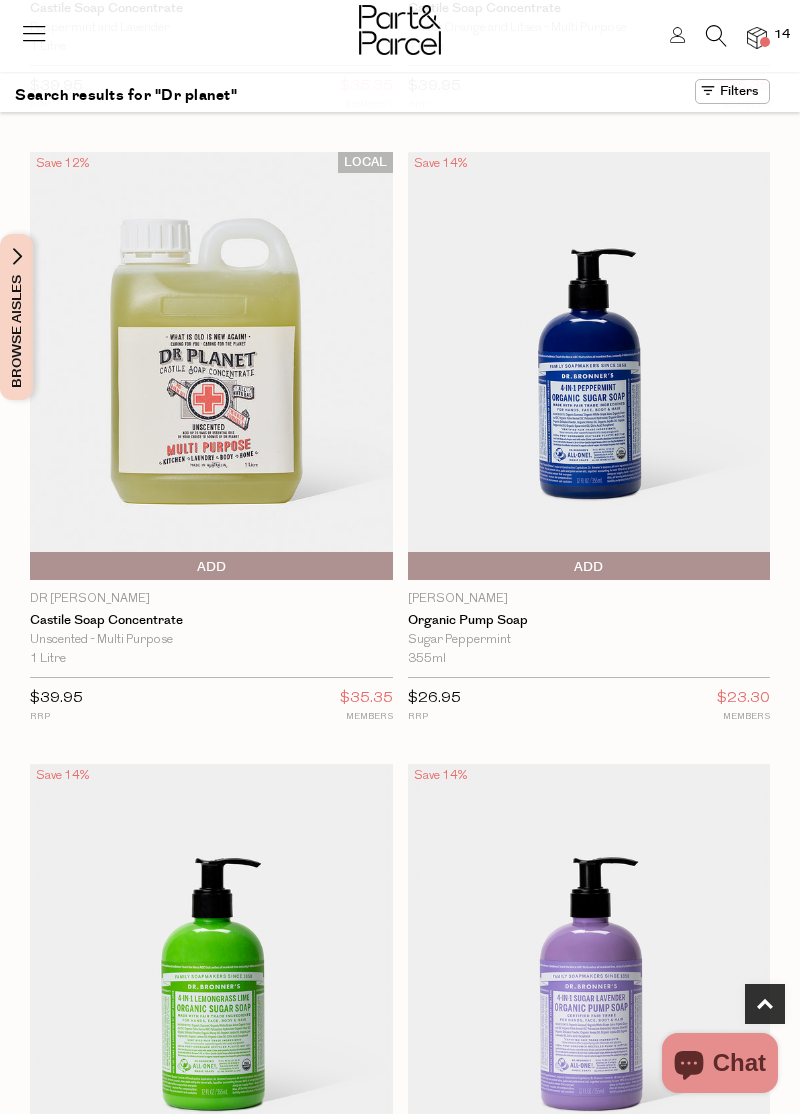 click on "Add To Parcel" at bounding box center (211, 567) 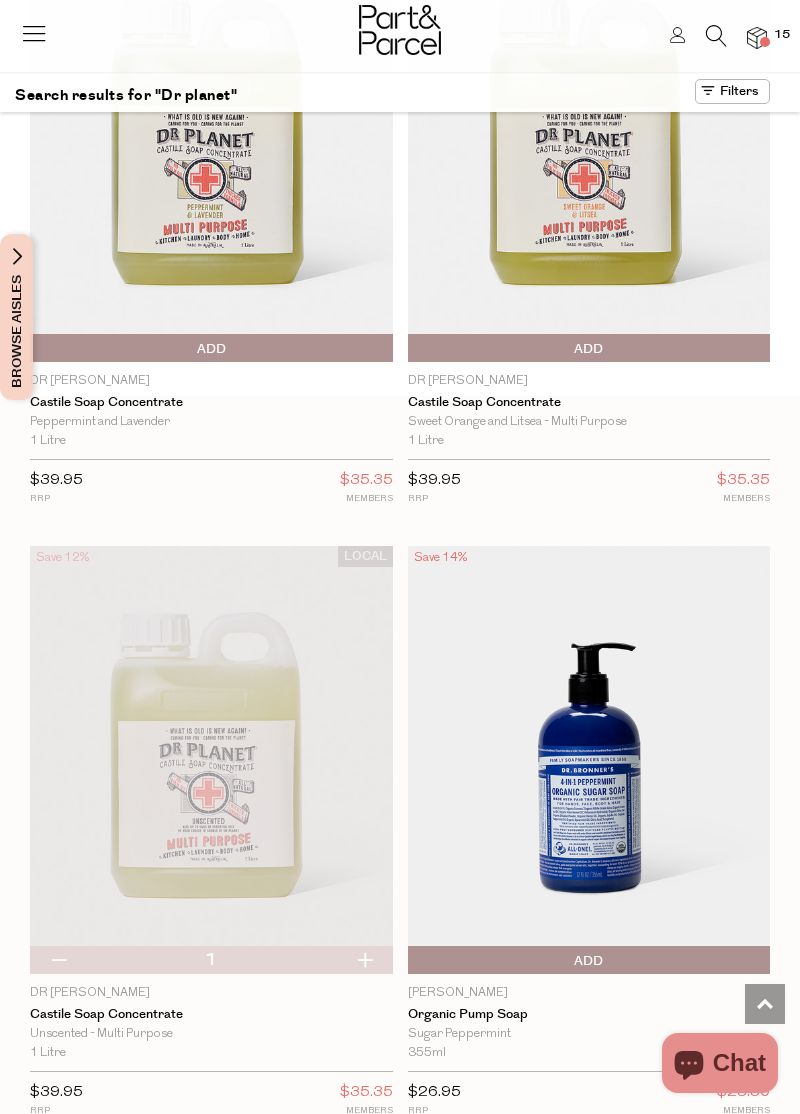 scroll, scrollTop: 746, scrollLeft: 0, axis: vertical 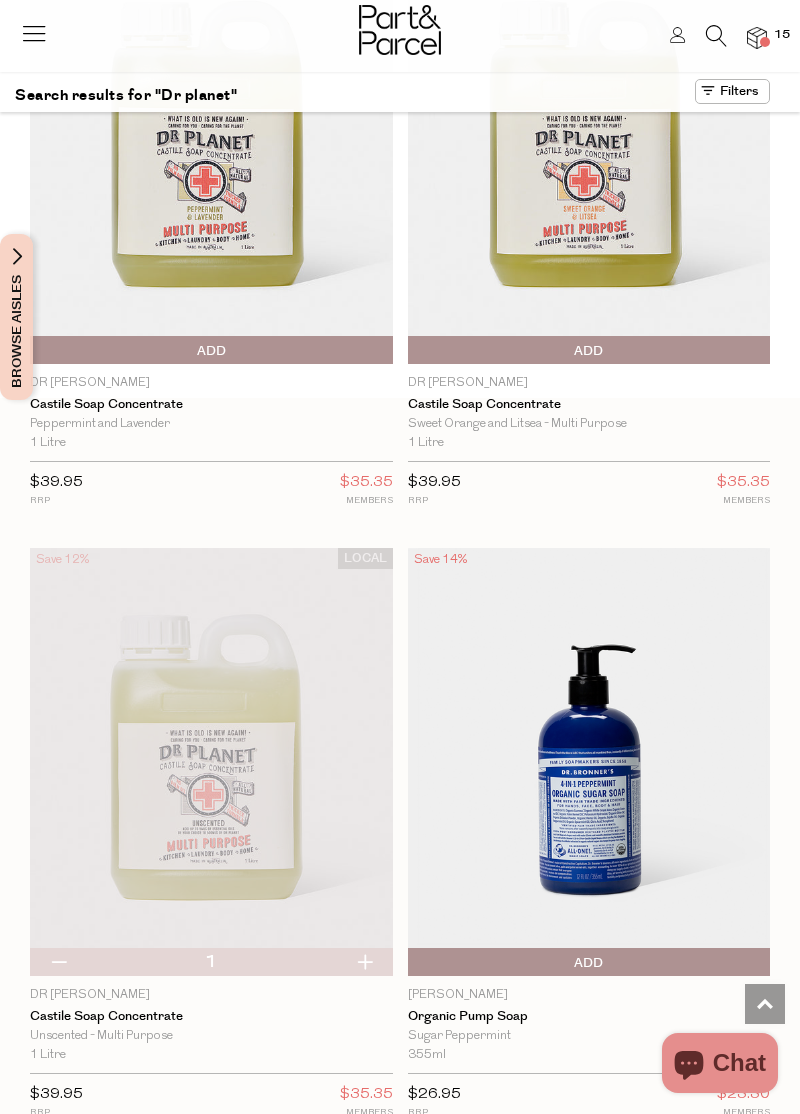 click on "Add To Parcel" at bounding box center [589, 351] 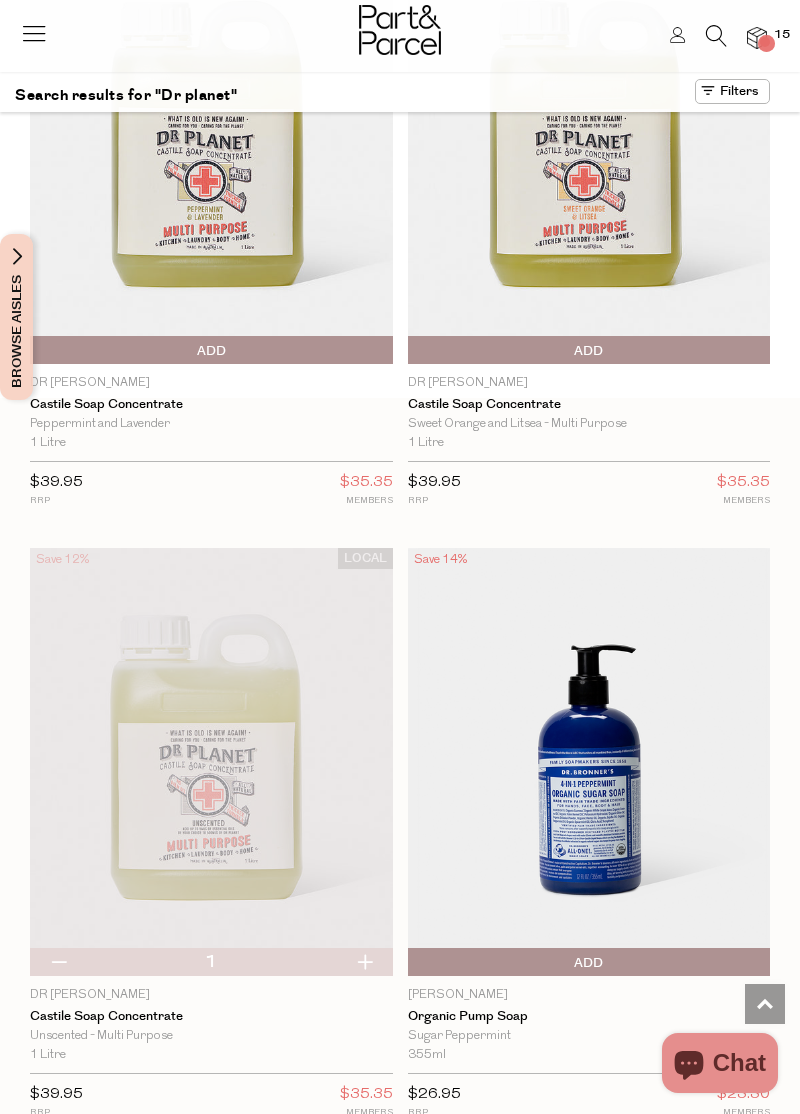 click on "Adding..." at bounding box center (589, 351) 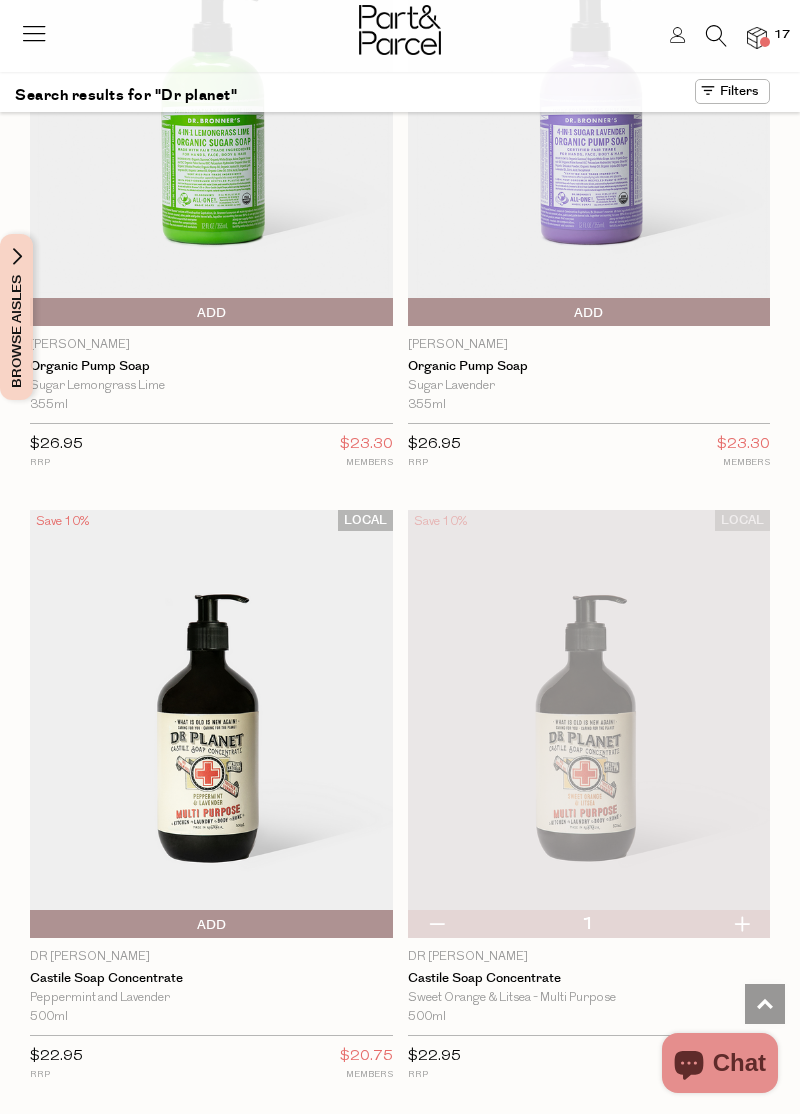 scroll, scrollTop: 2015, scrollLeft: 0, axis: vertical 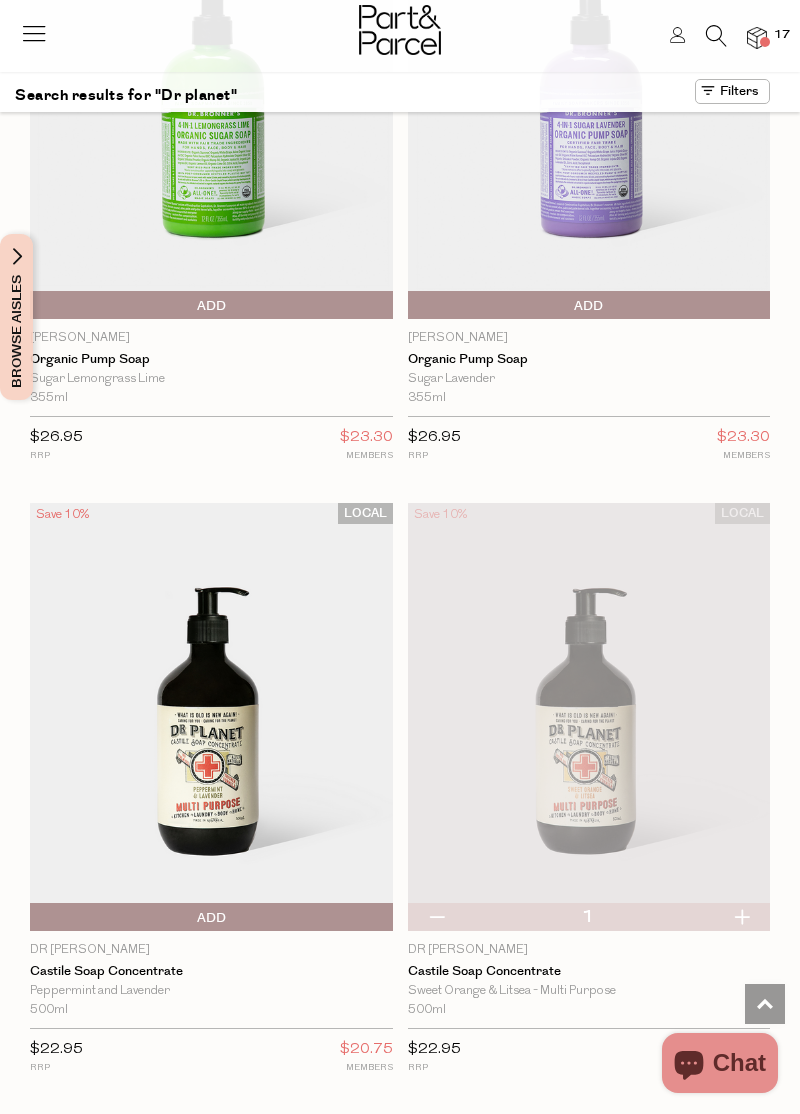 click at bounding box center (436, 917) 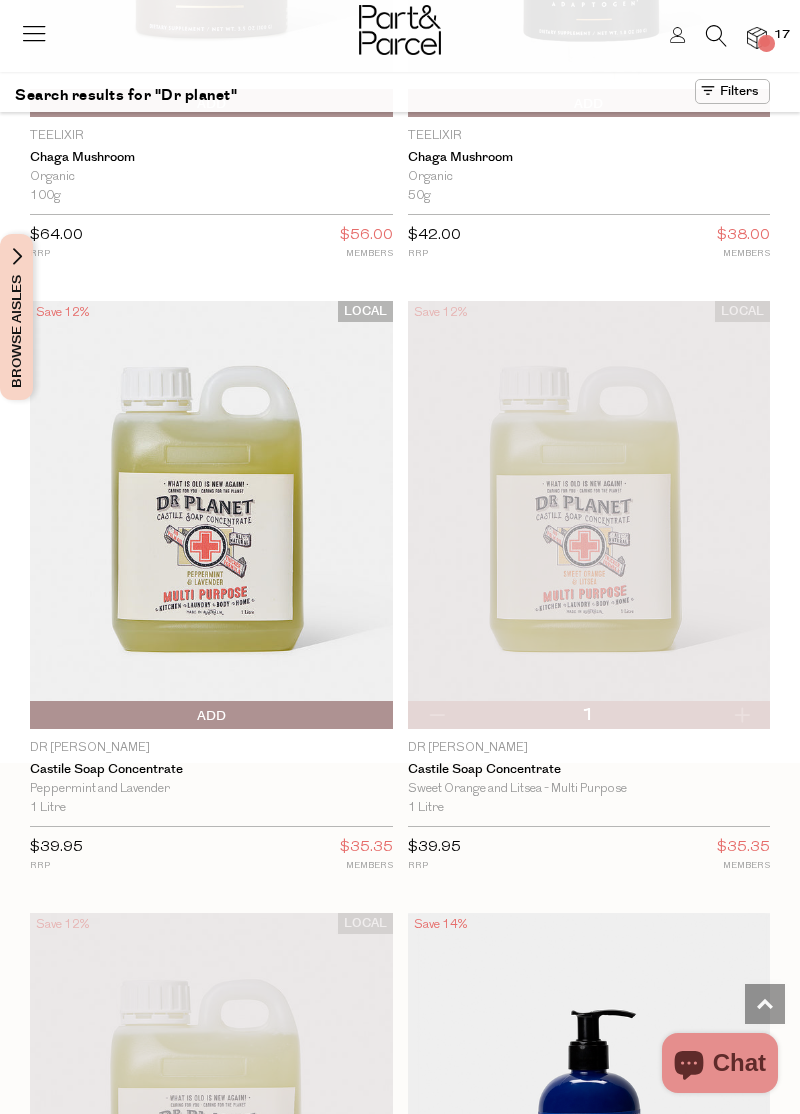 scroll, scrollTop: 0, scrollLeft: 0, axis: both 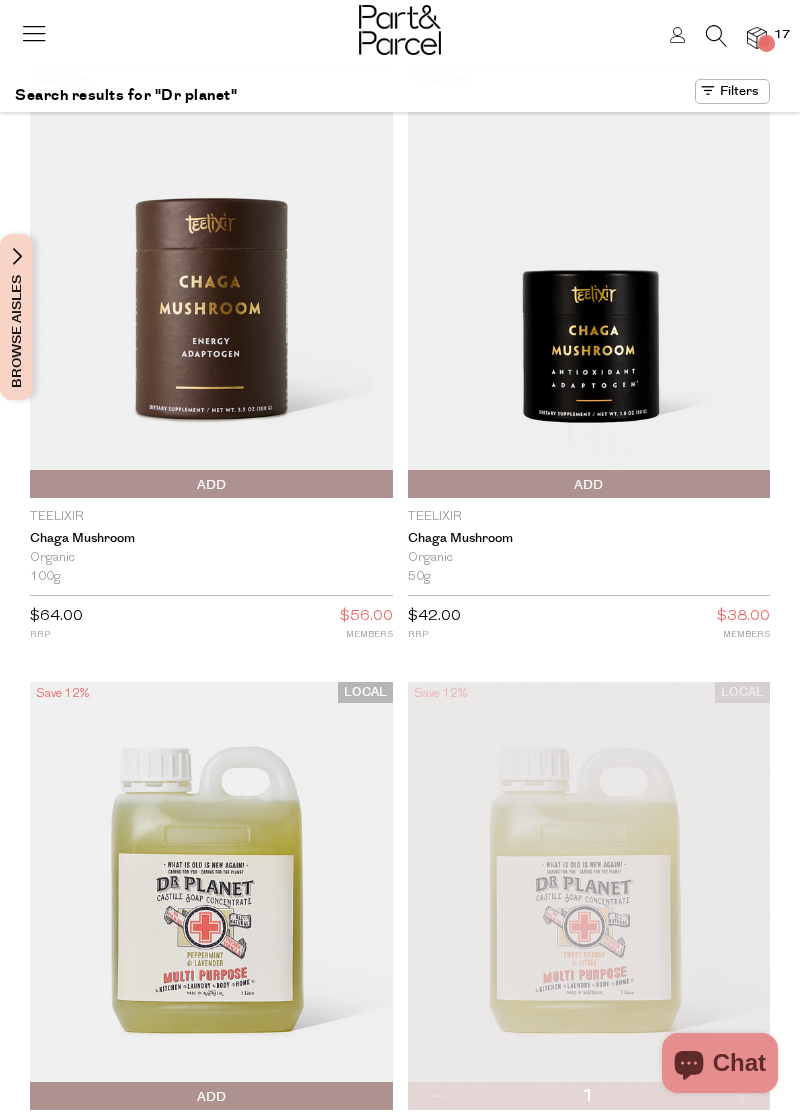 click at bounding box center (765, 42) 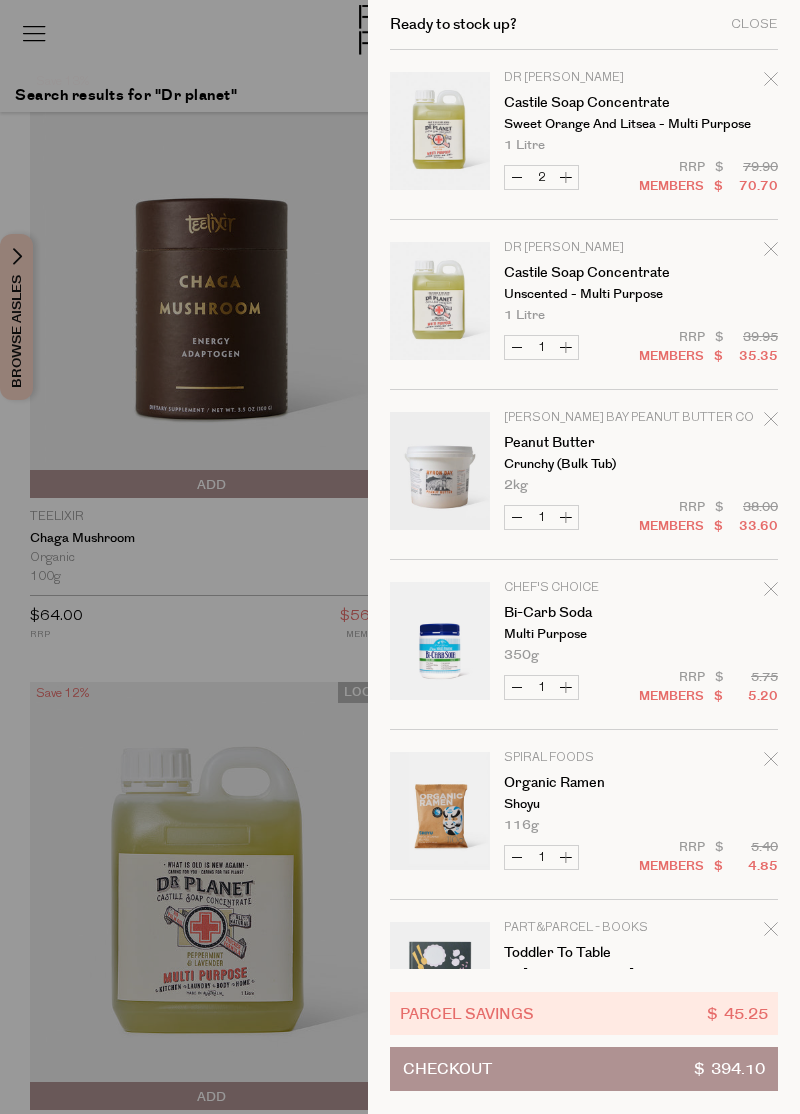 click on "Decrease Castile Soap Concentrate" at bounding box center (517, 177) 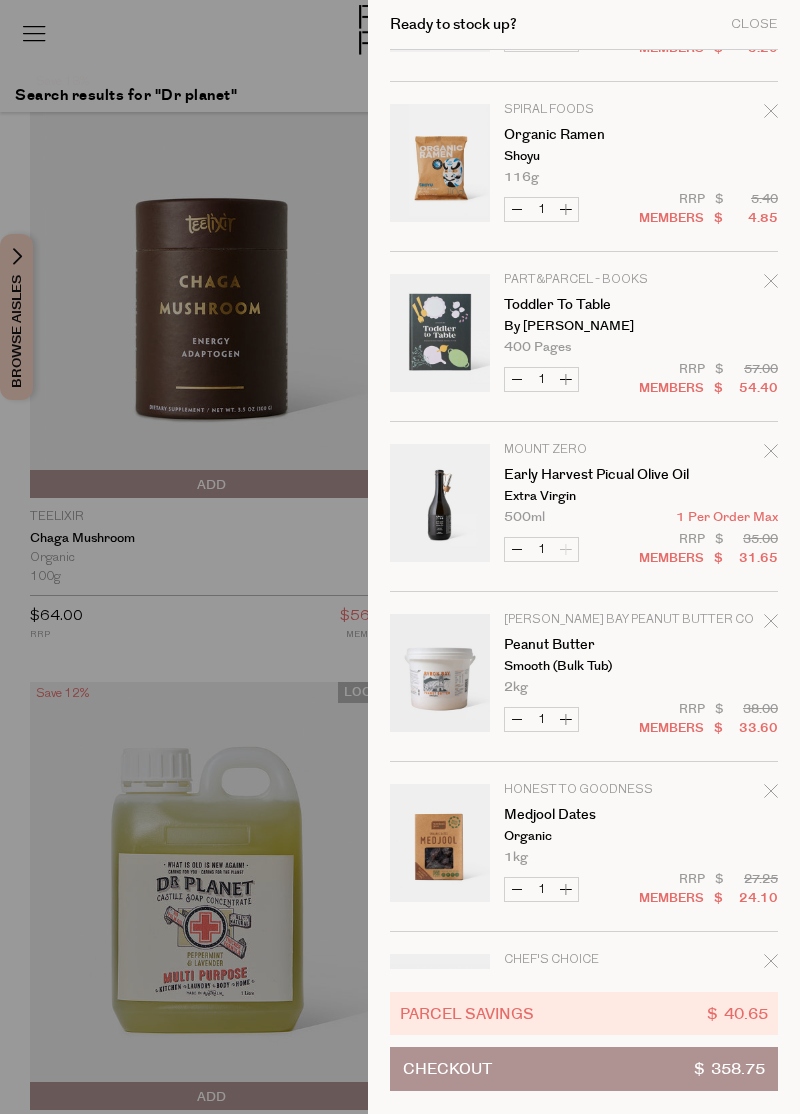 scroll, scrollTop: 648, scrollLeft: 0, axis: vertical 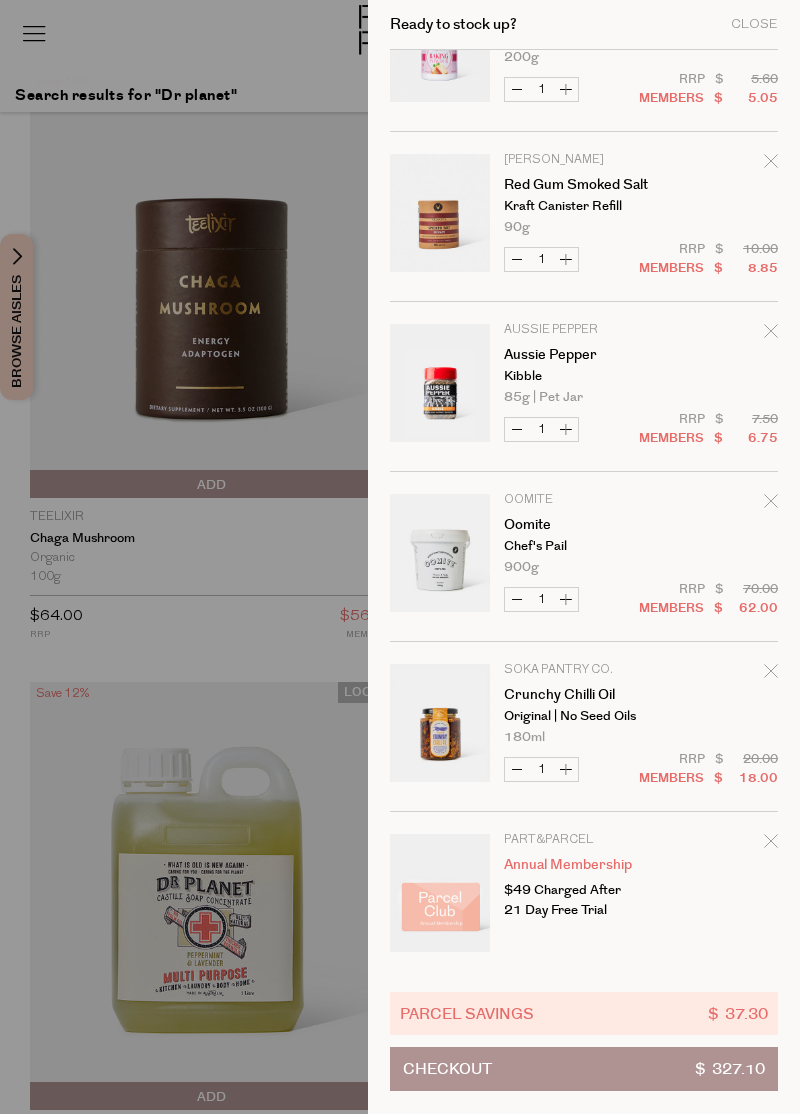 click at bounding box center [400, 557] 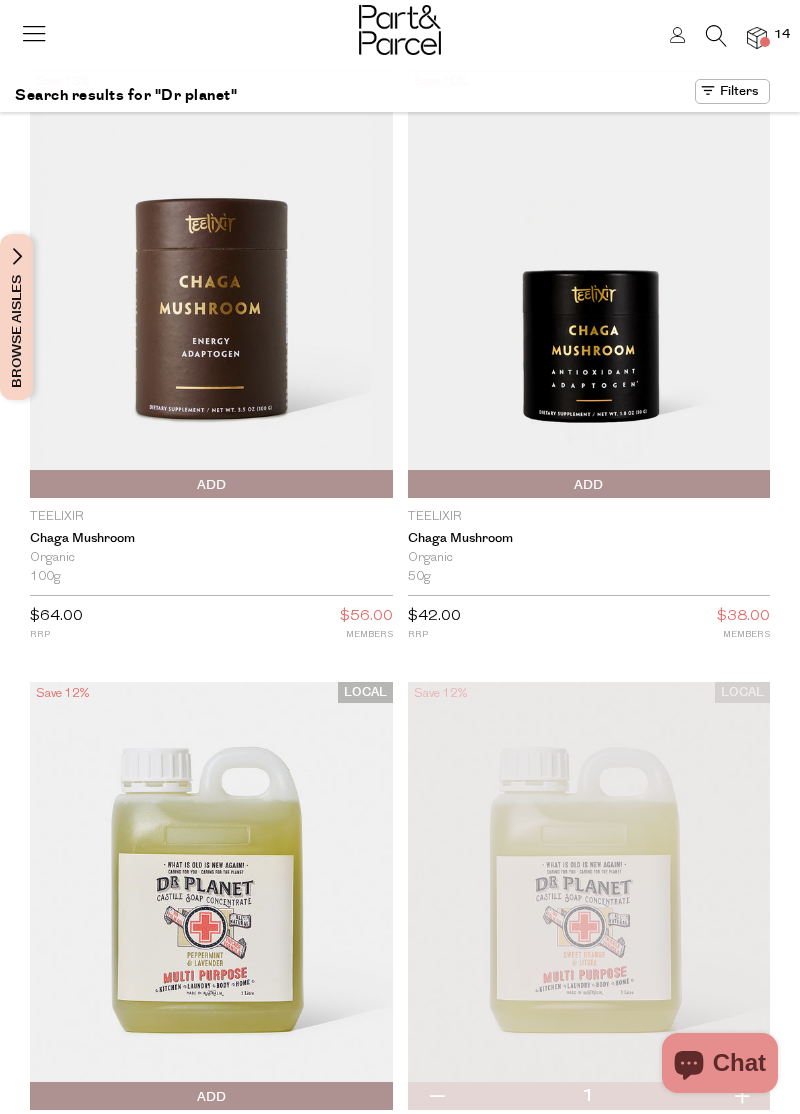 click at bounding box center [34, 33] 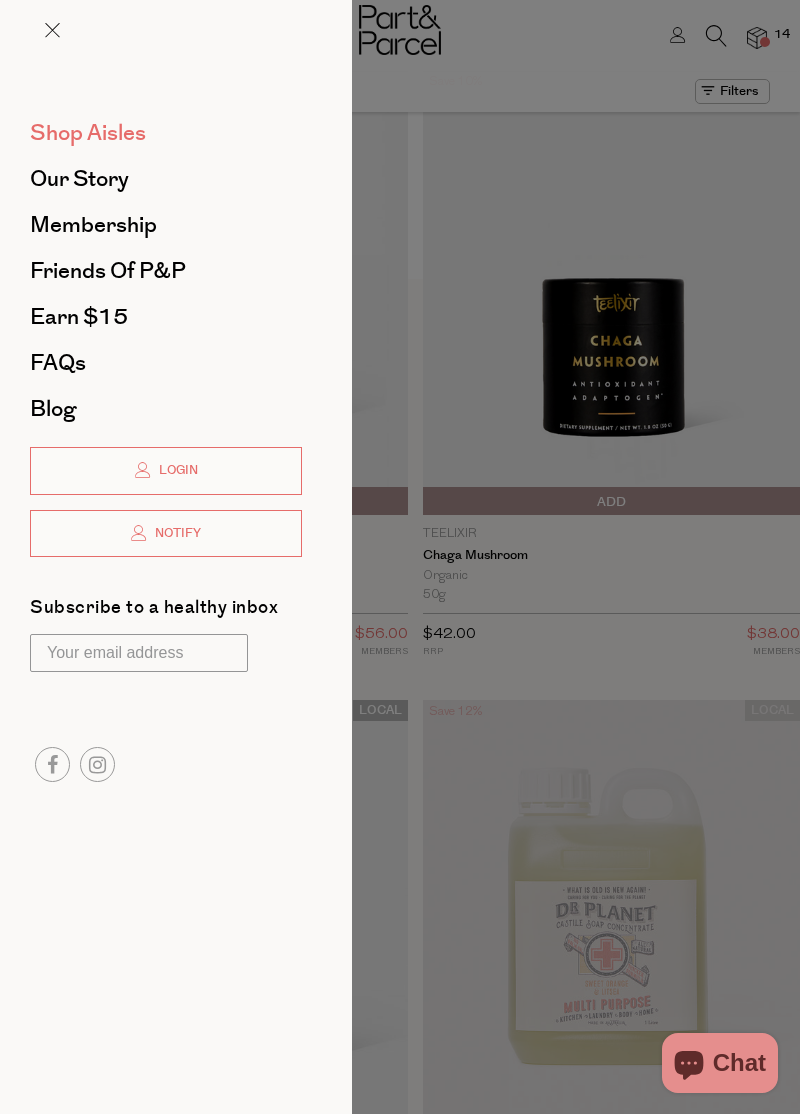 click on "Shop Aisles" at bounding box center [166, 133] 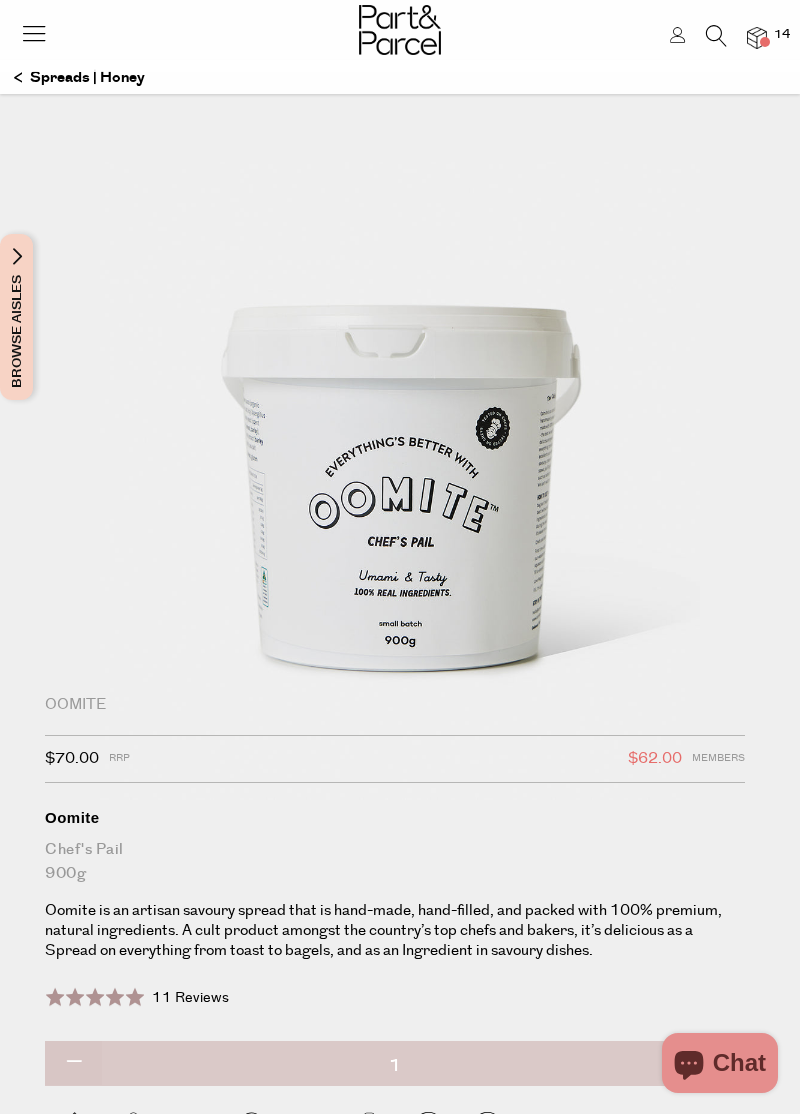 scroll, scrollTop: 0, scrollLeft: 0, axis: both 